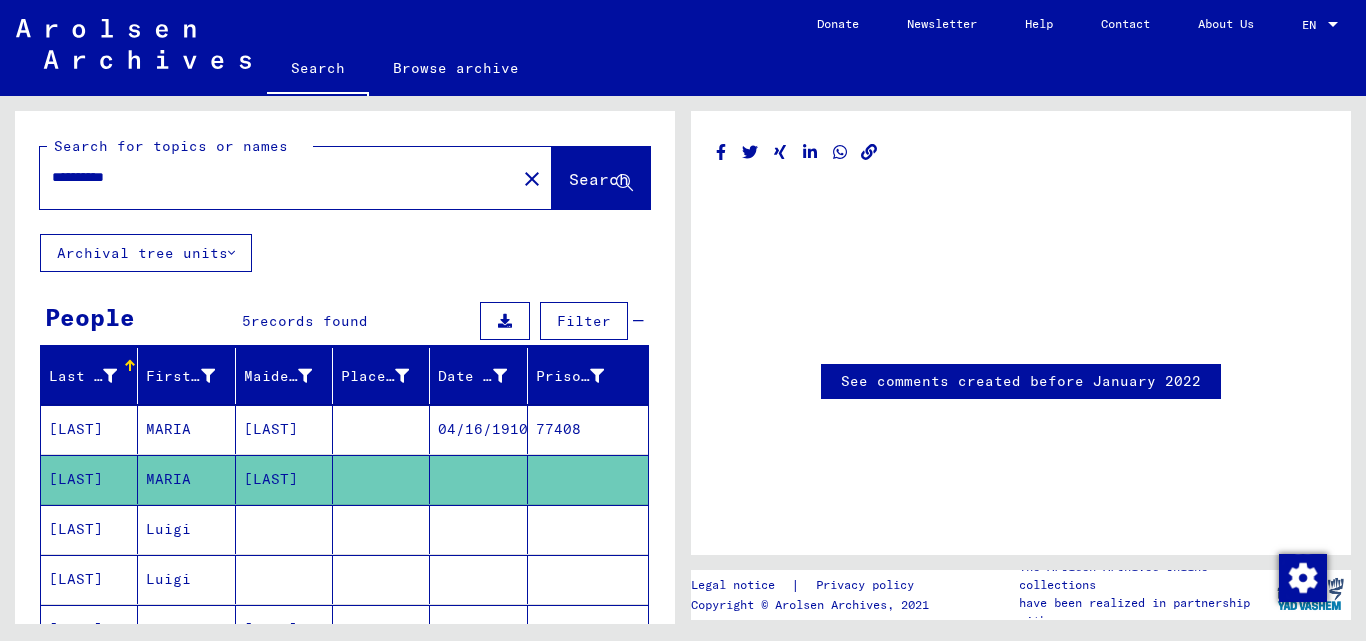 scroll, scrollTop: 0, scrollLeft: 0, axis: both 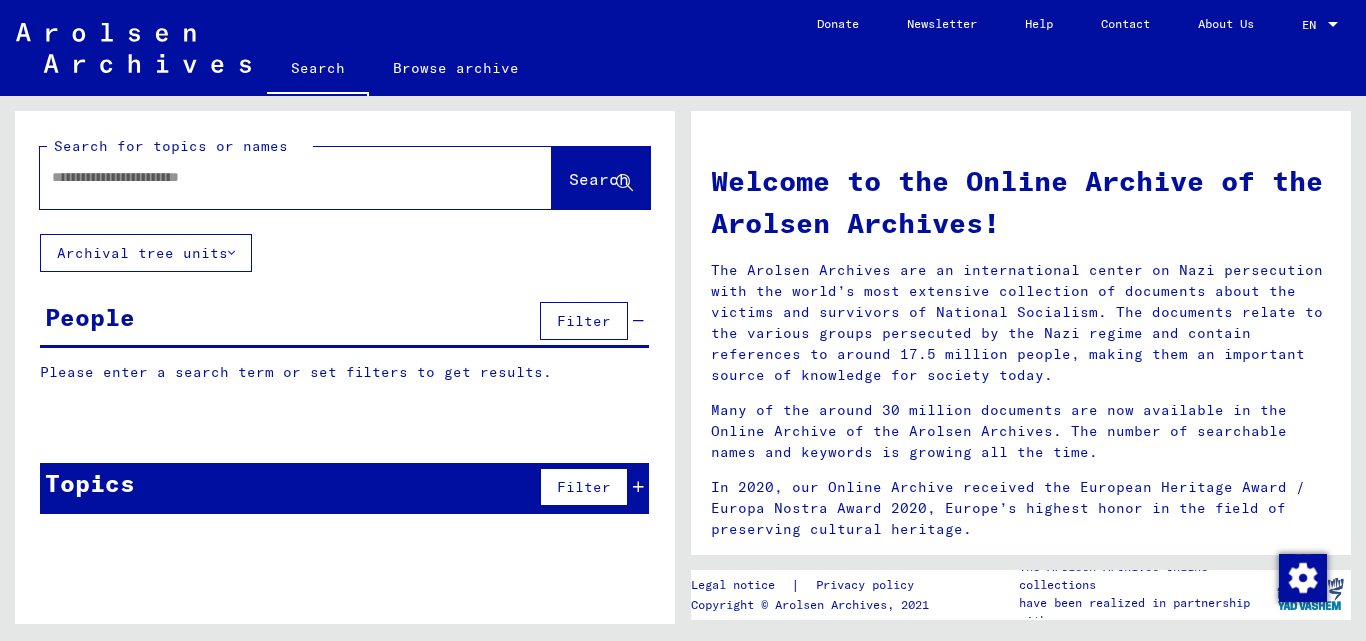 click at bounding box center [272, 177] 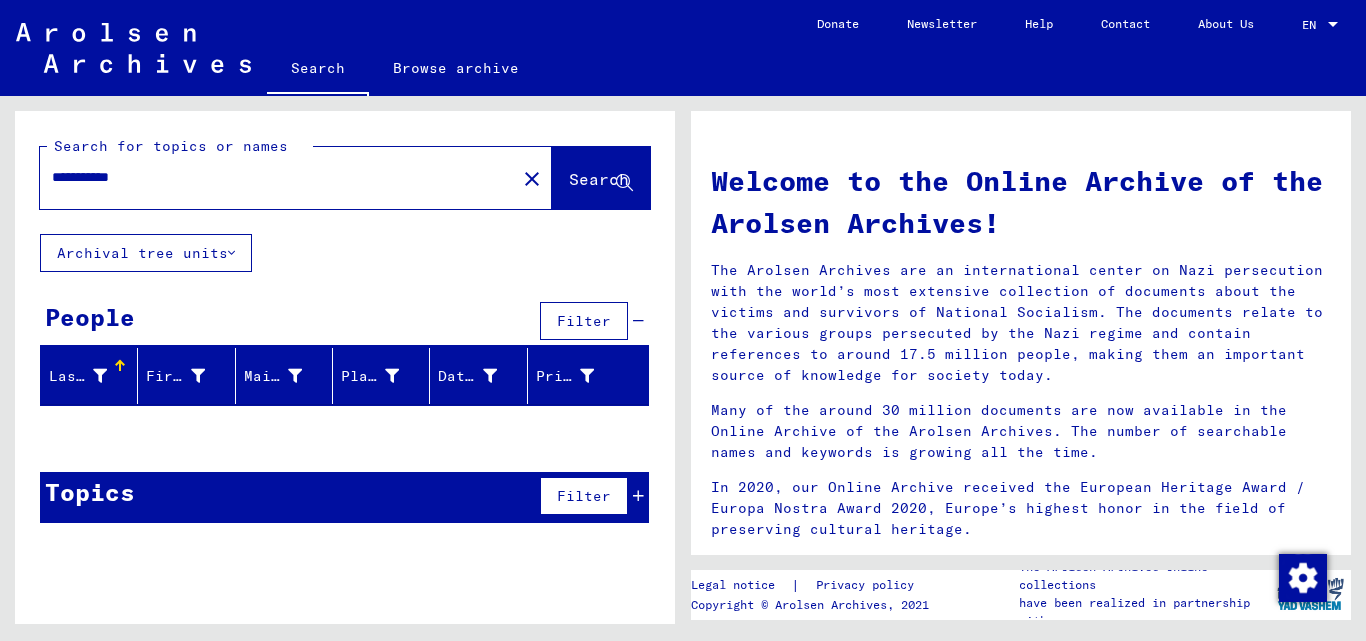 type on "**********" 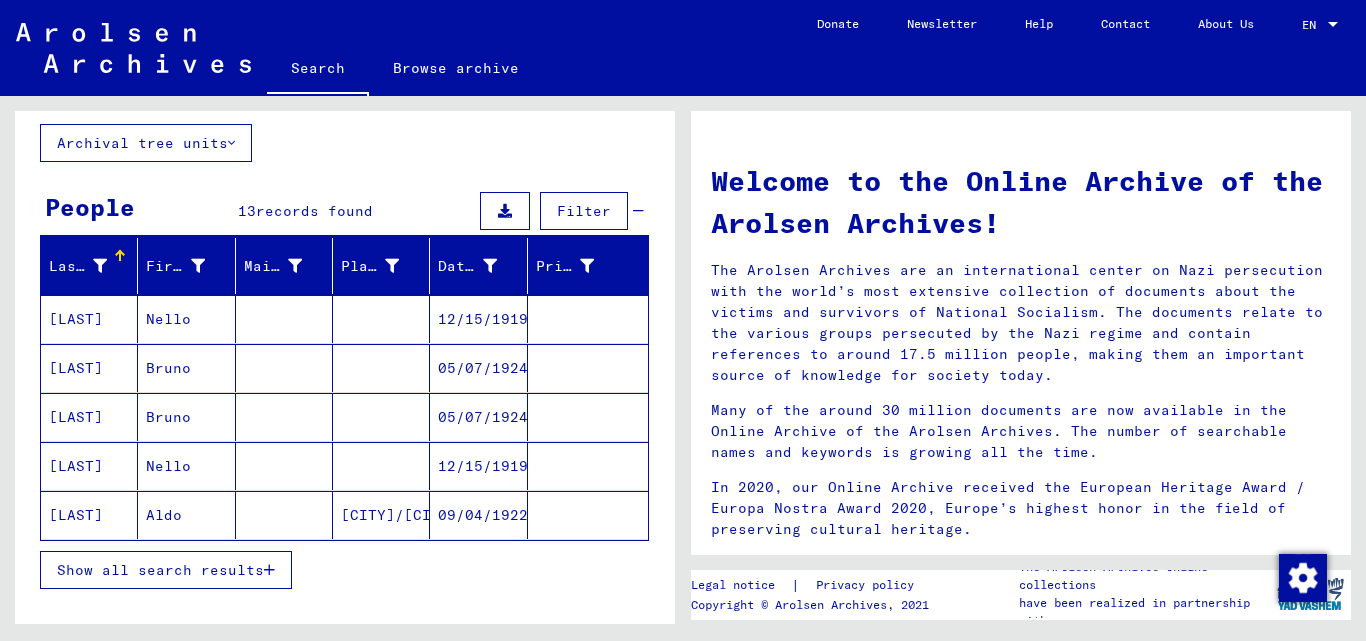 scroll, scrollTop: 111, scrollLeft: 0, axis: vertical 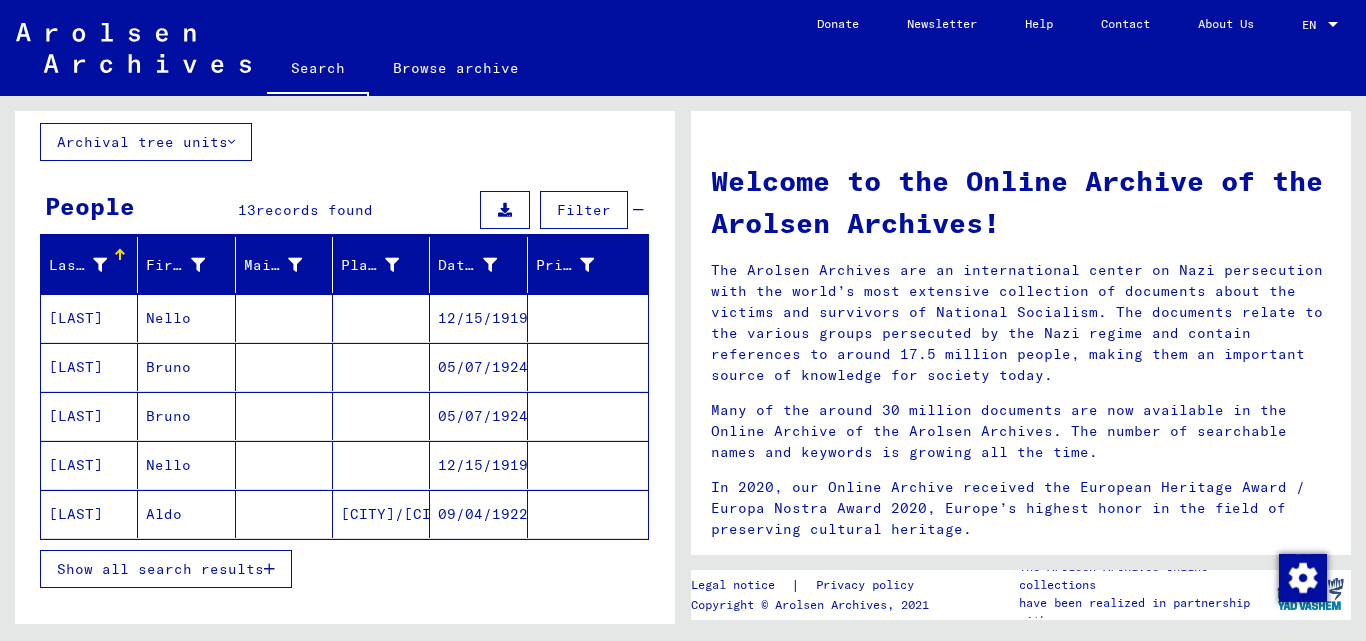 click on "Show all search results" at bounding box center (166, 569) 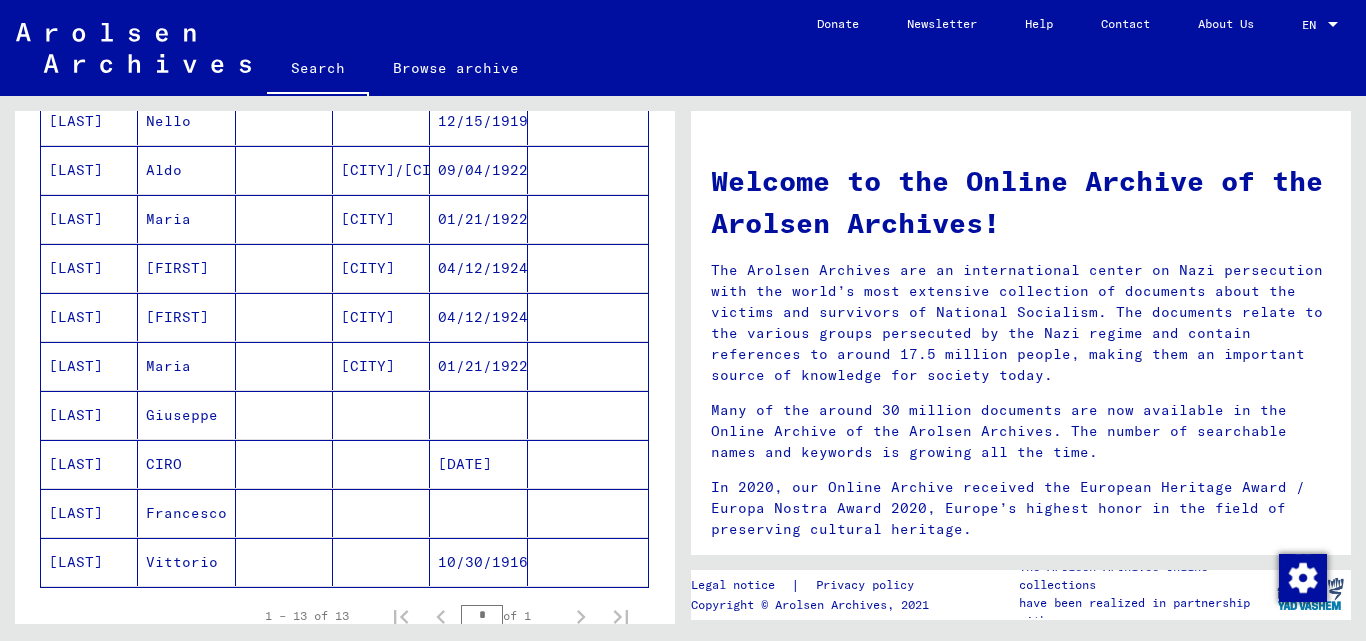 scroll, scrollTop: 549, scrollLeft: 0, axis: vertical 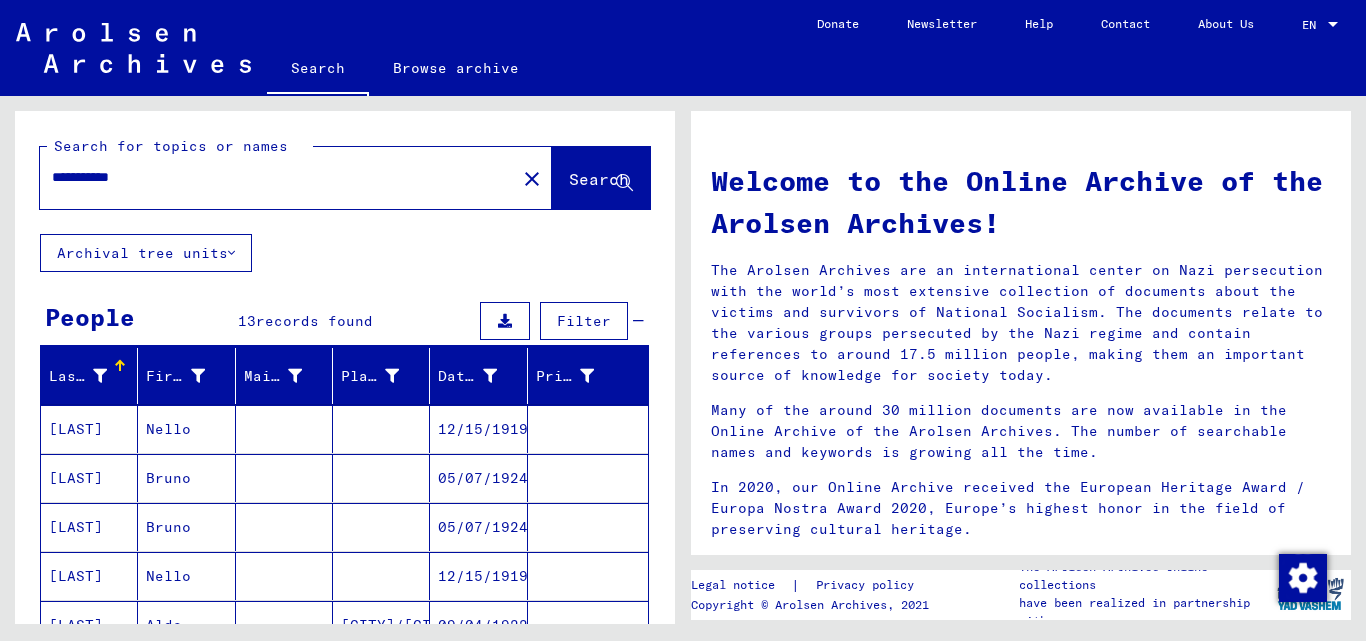 click on "close" 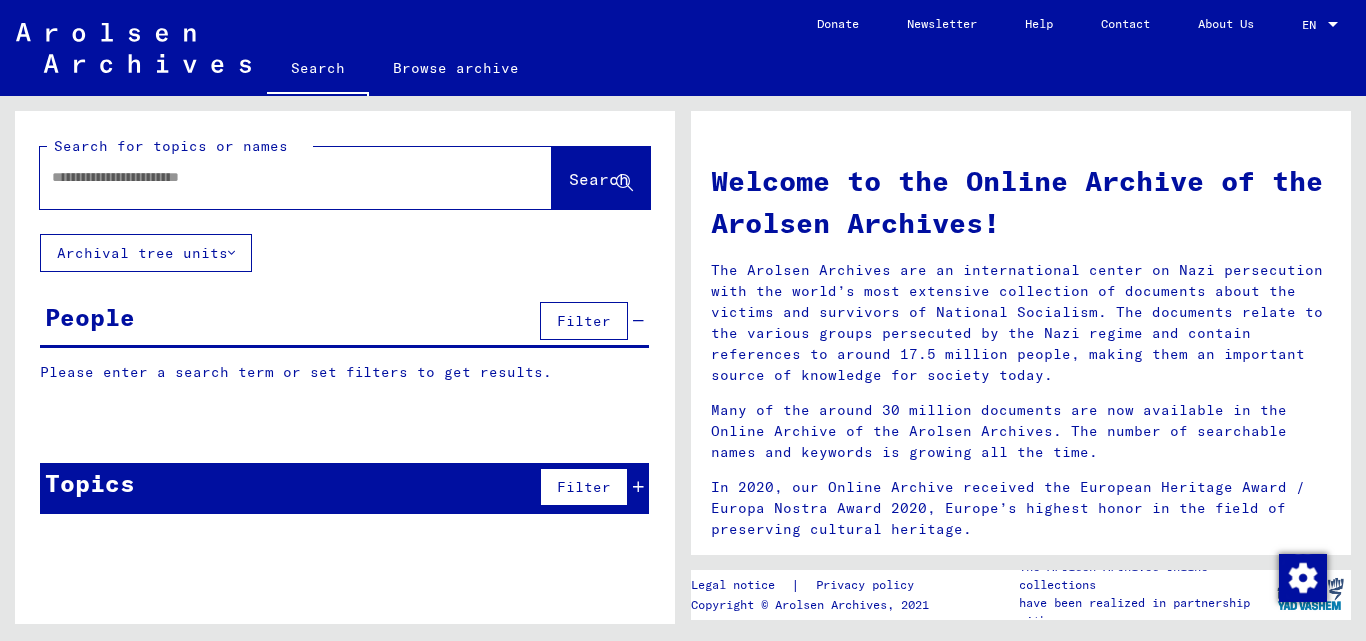 click at bounding box center [272, 177] 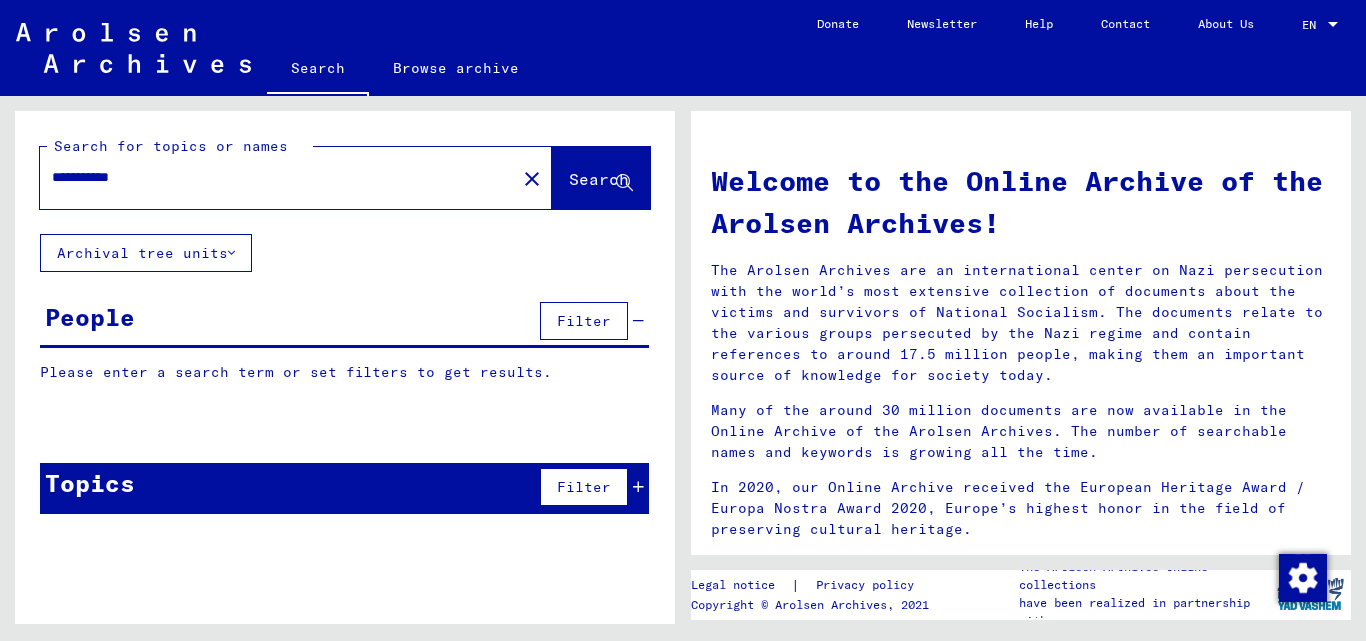 type on "**********" 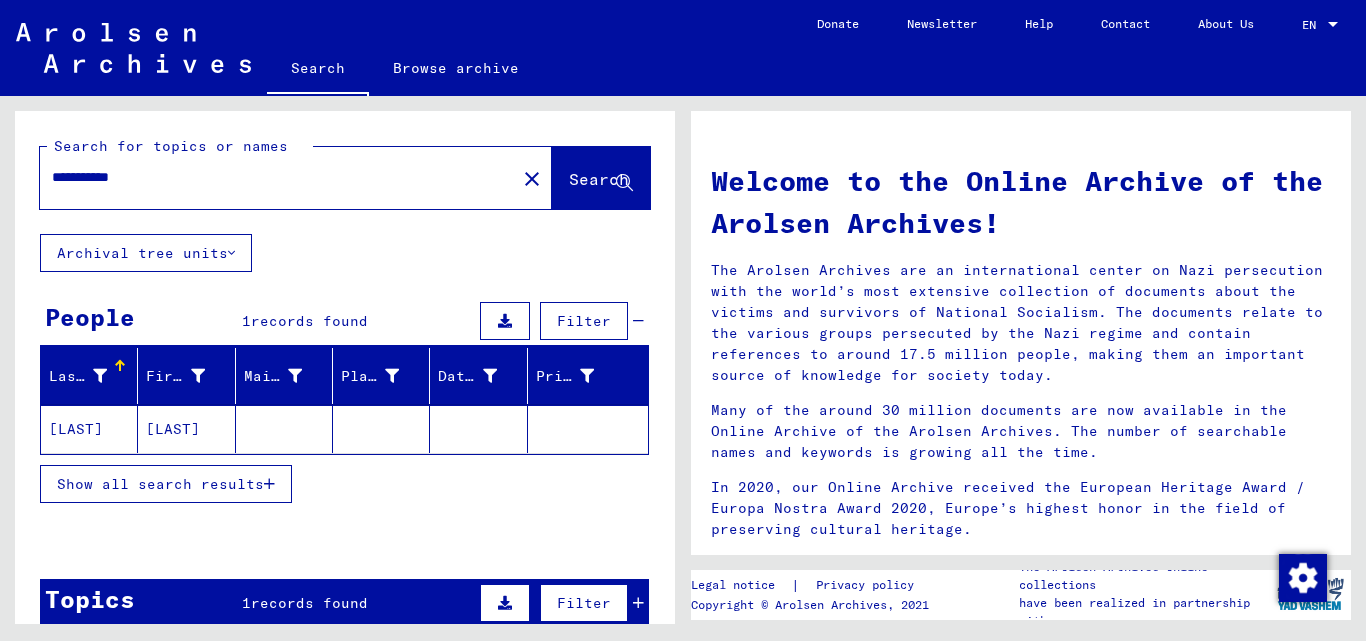 click on "[LAST]" 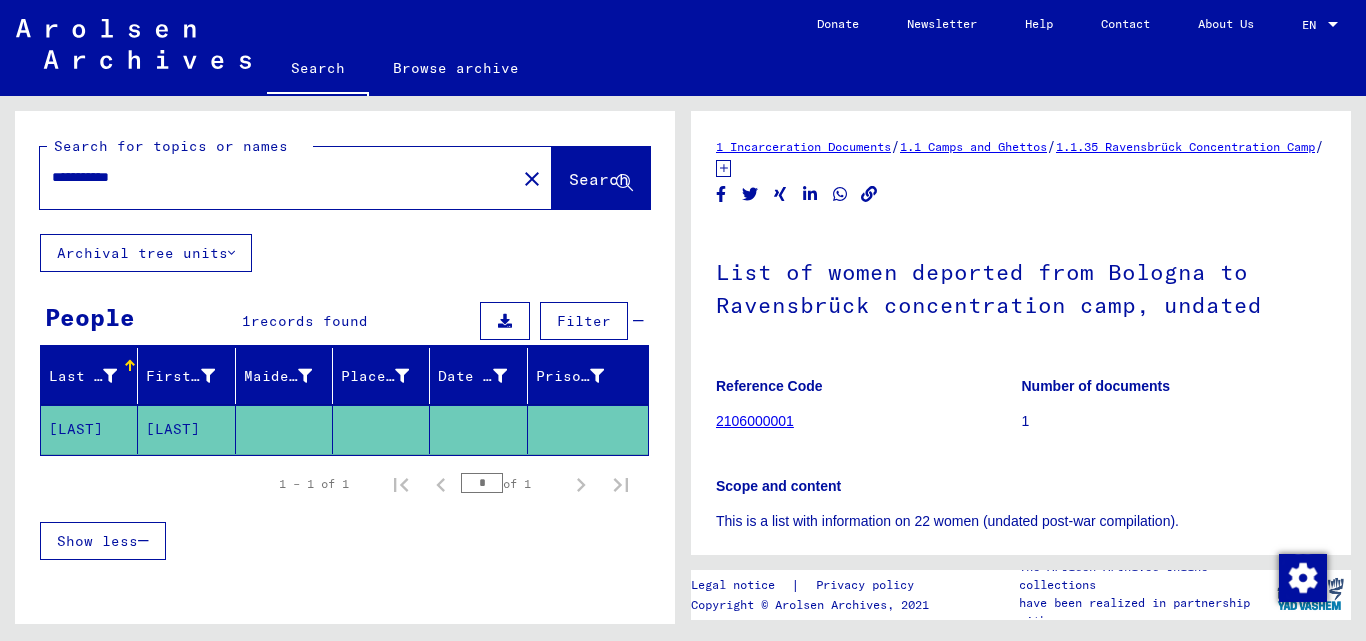 scroll, scrollTop: 0, scrollLeft: 0, axis: both 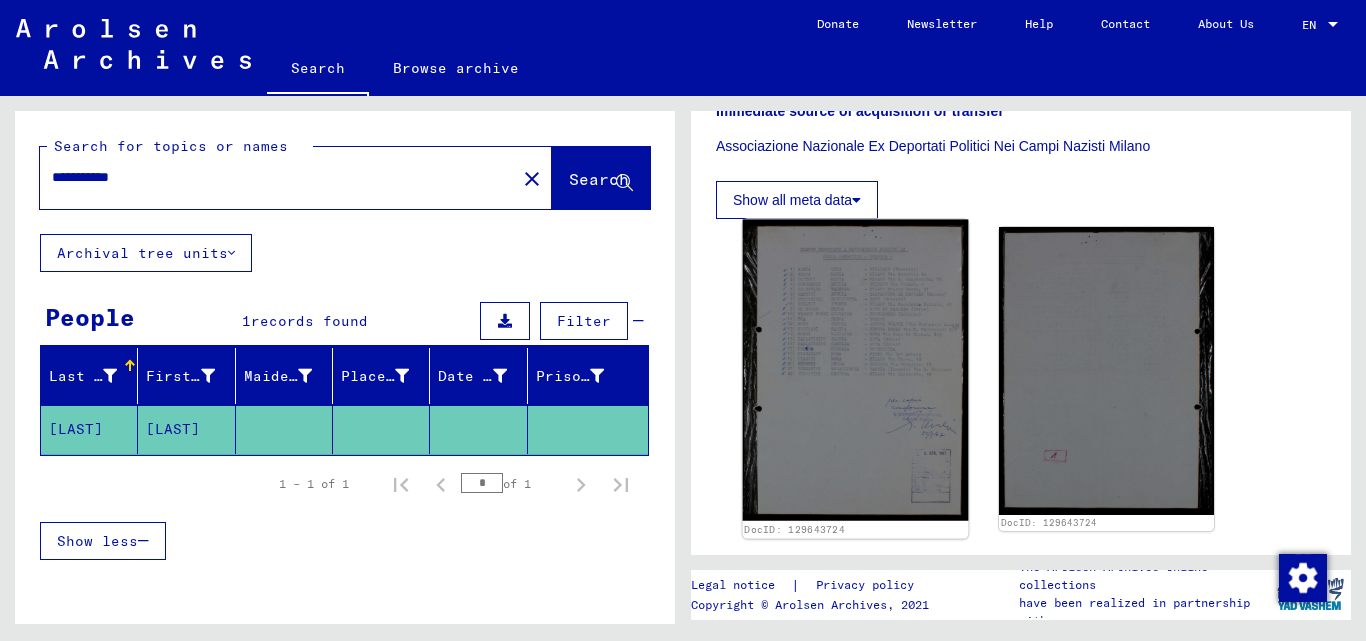 click 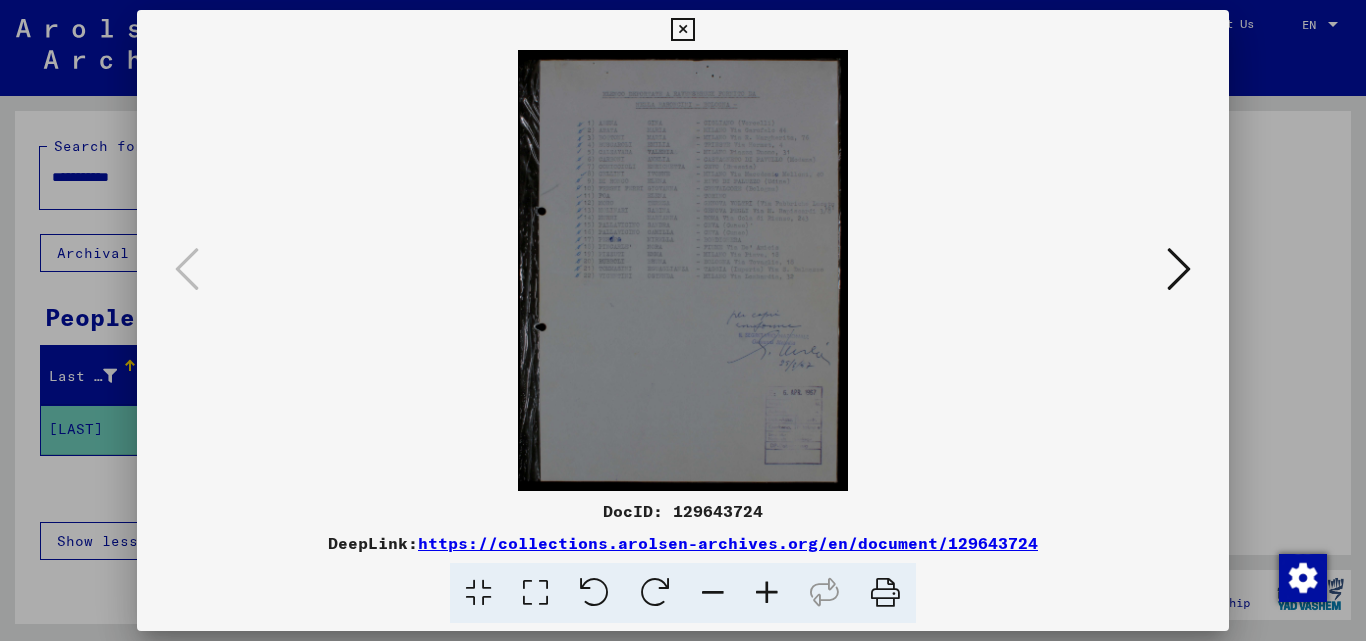click at bounding box center (767, 593) 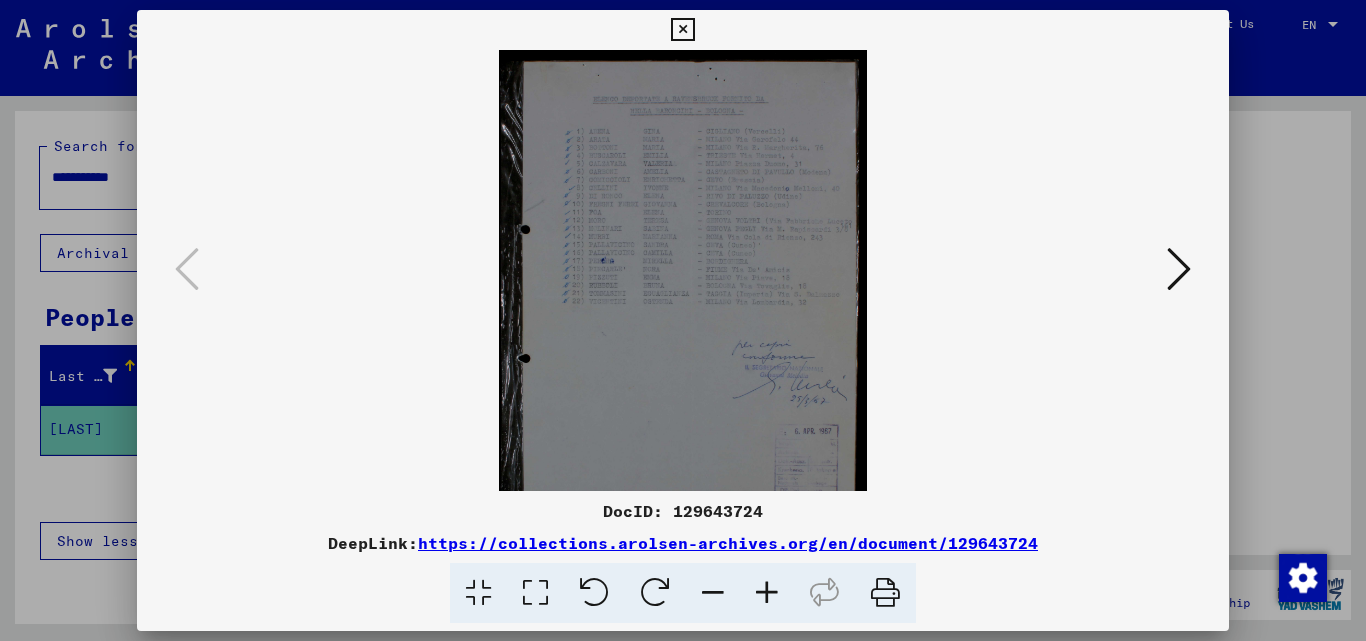 click at bounding box center [767, 593] 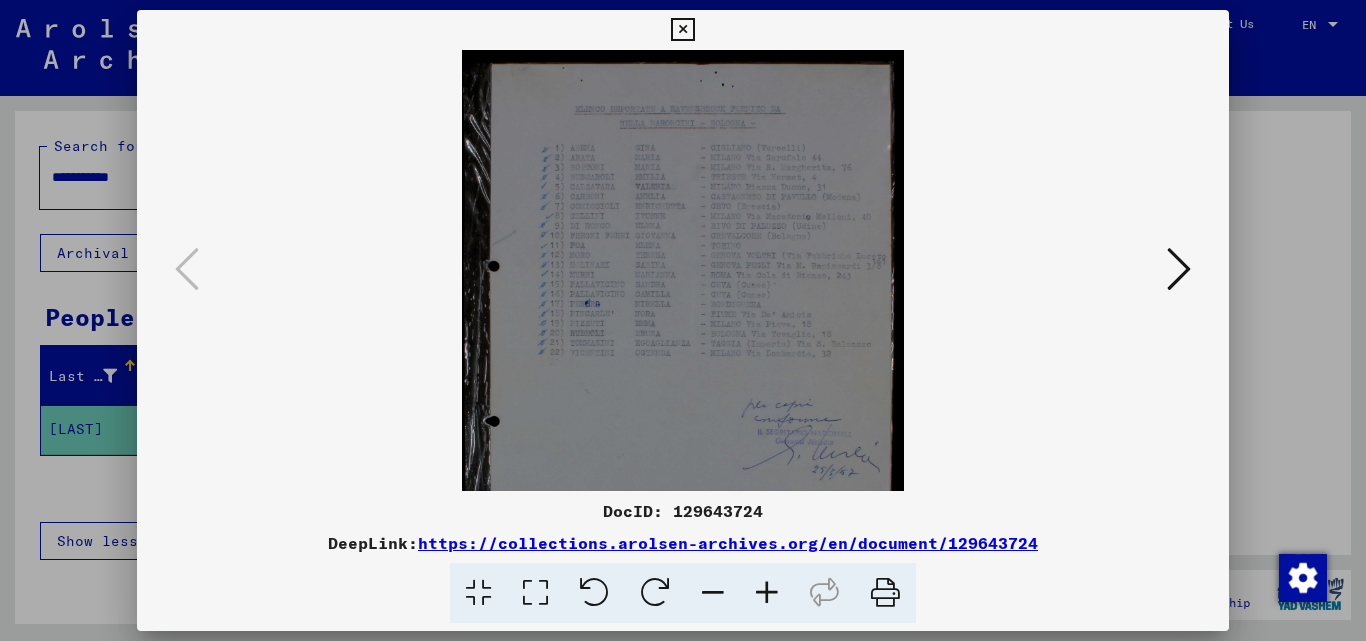 click at bounding box center [767, 593] 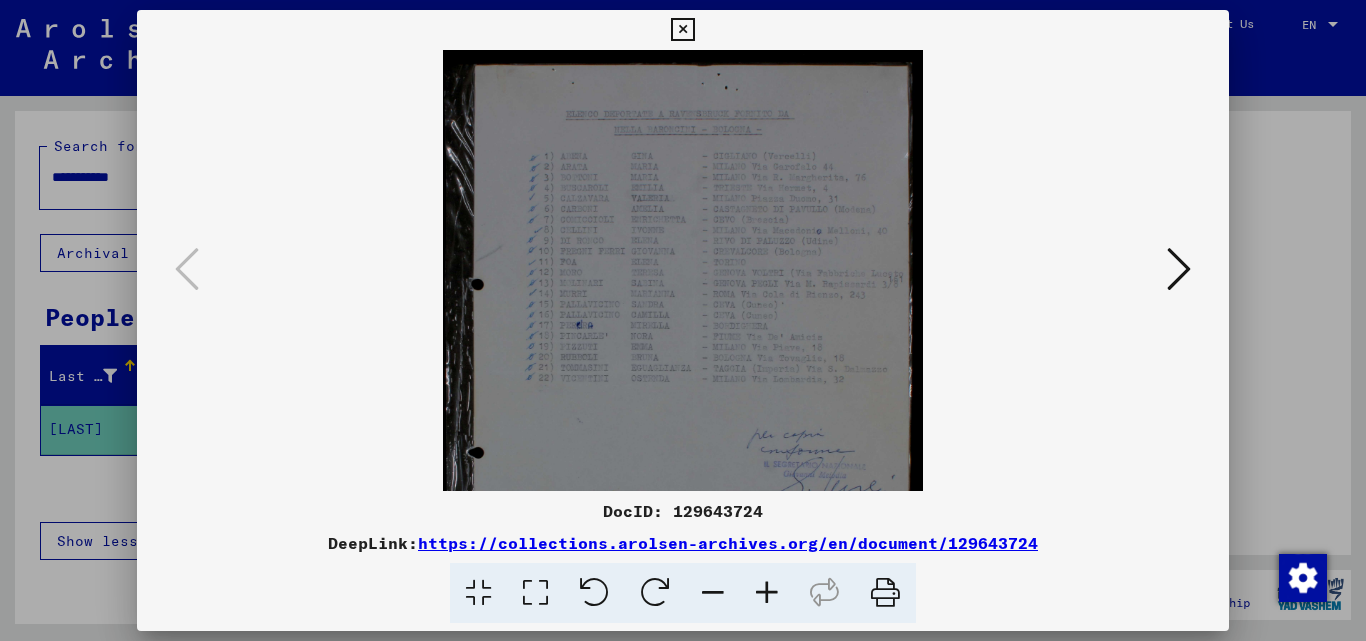 click at bounding box center (767, 593) 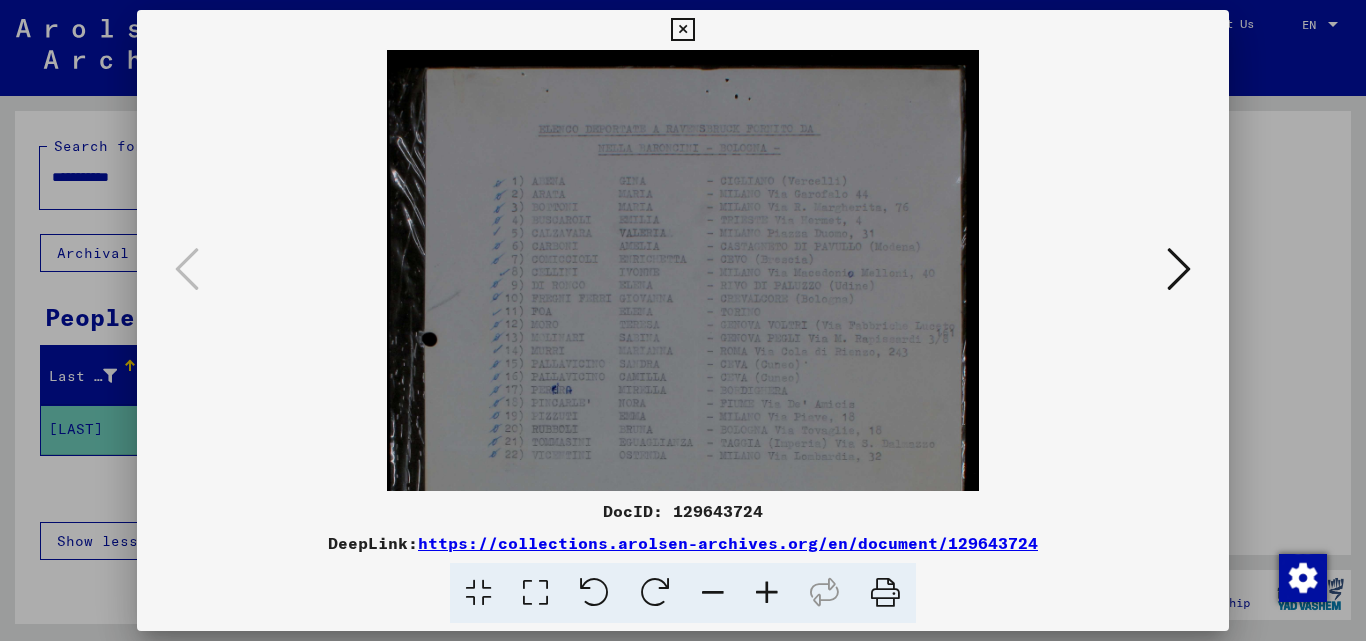 click at bounding box center [767, 593] 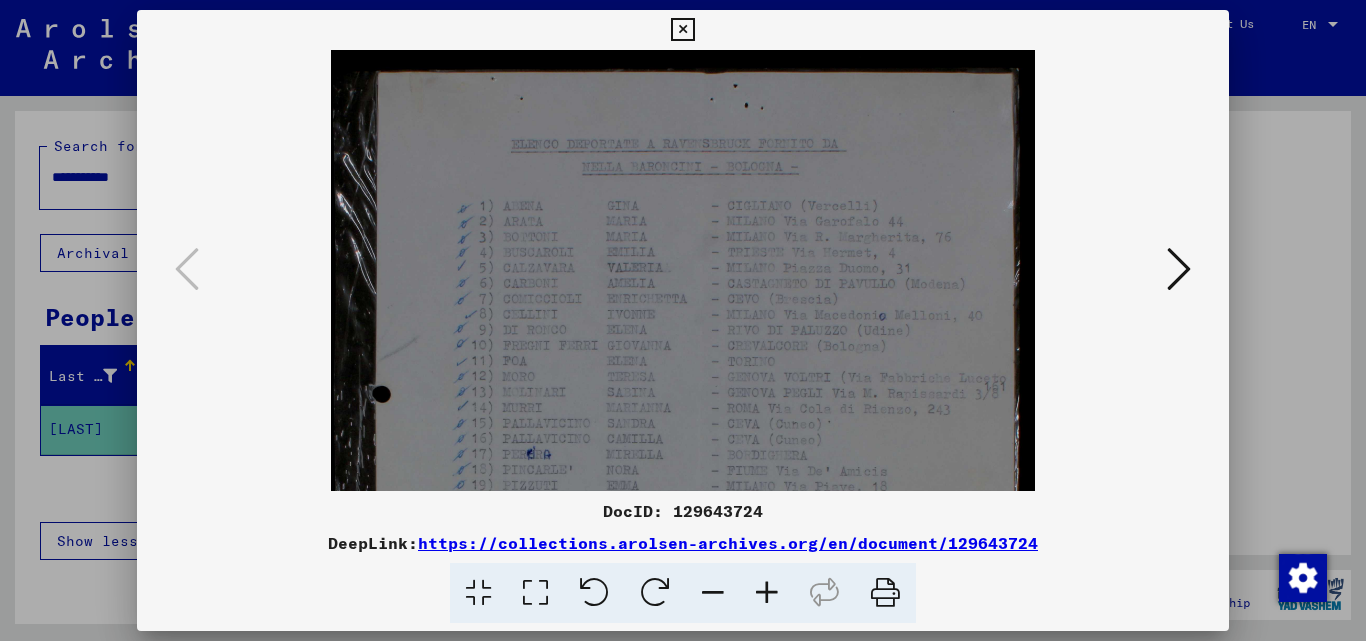 click at bounding box center (767, 593) 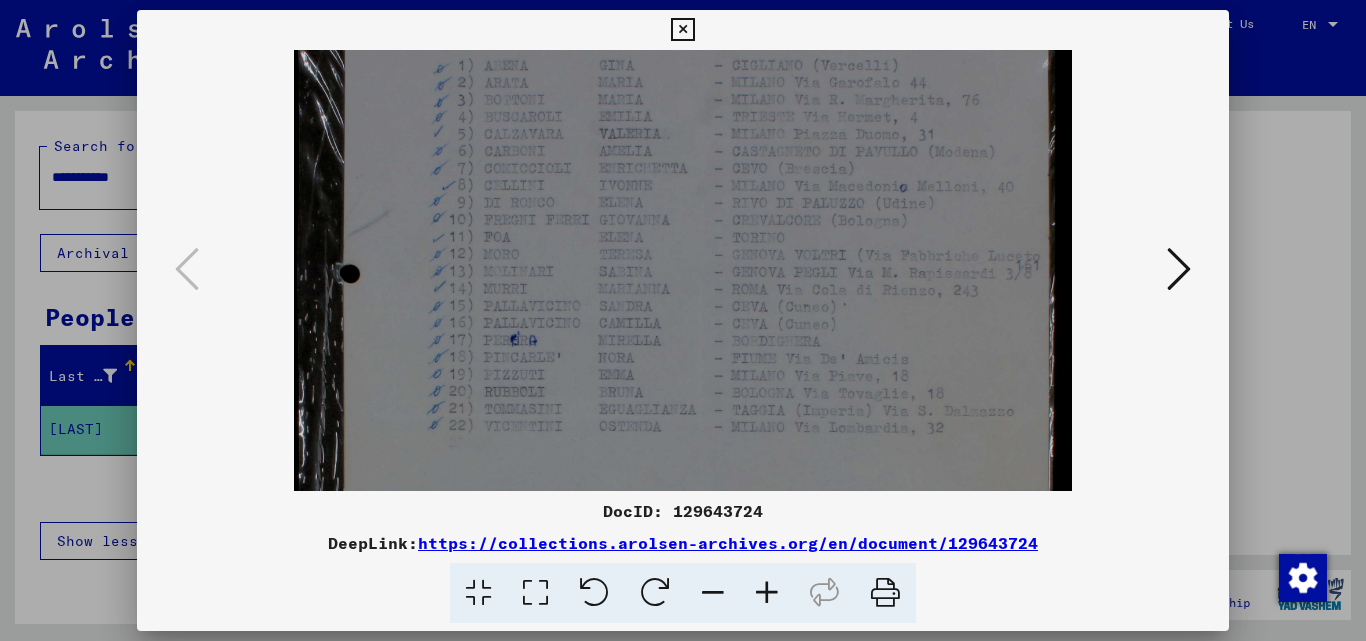 scroll, scrollTop: 159, scrollLeft: 0, axis: vertical 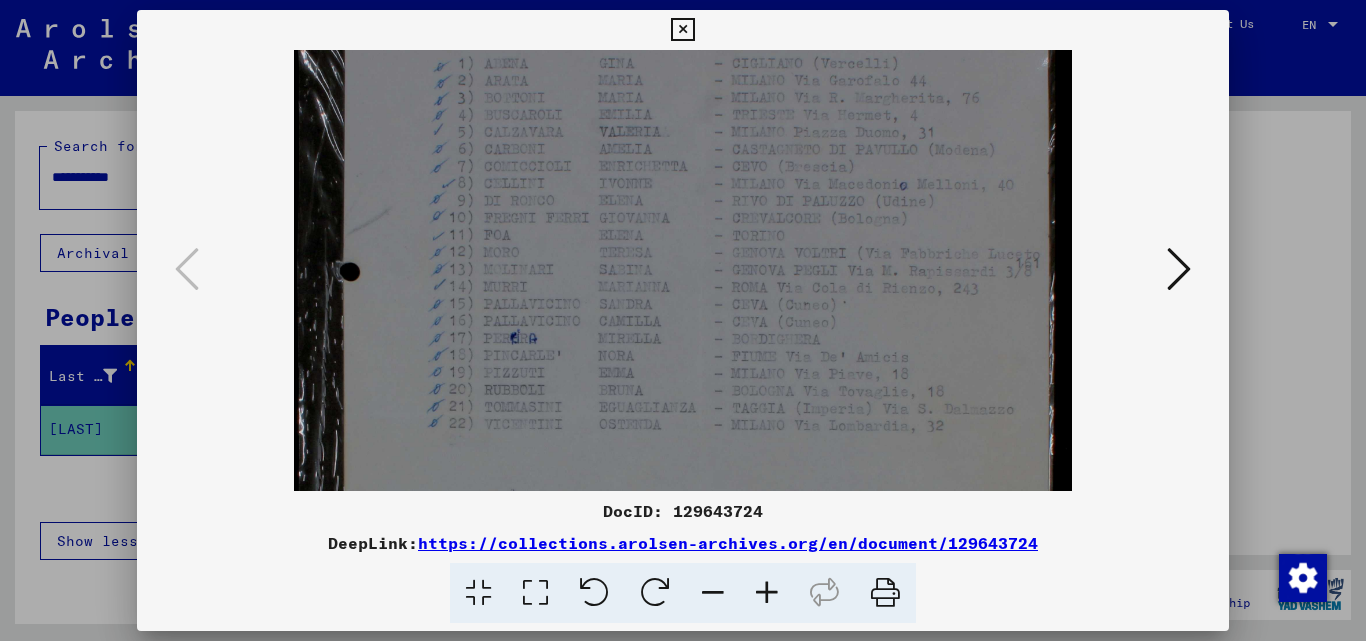 drag, startPoint x: 655, startPoint y: 345, endPoint x: 677, endPoint y: 186, distance: 160.5148 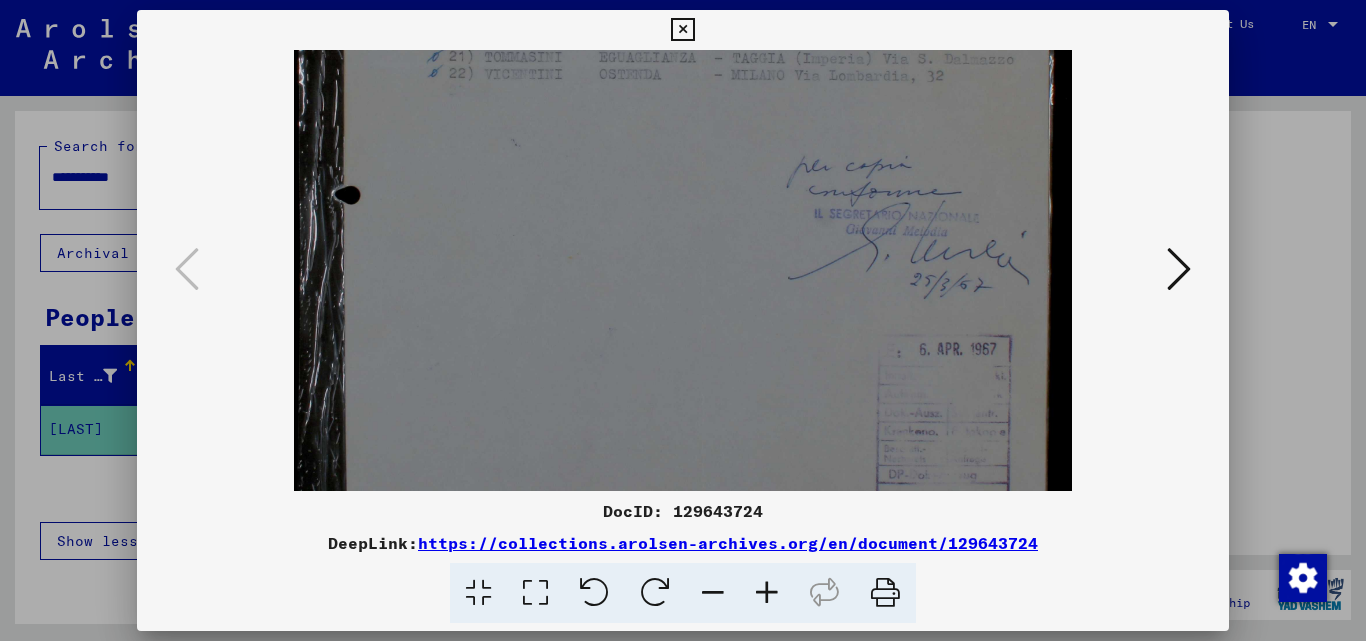 drag, startPoint x: 581, startPoint y: 451, endPoint x: 627, endPoint y: 356, distance: 105.550934 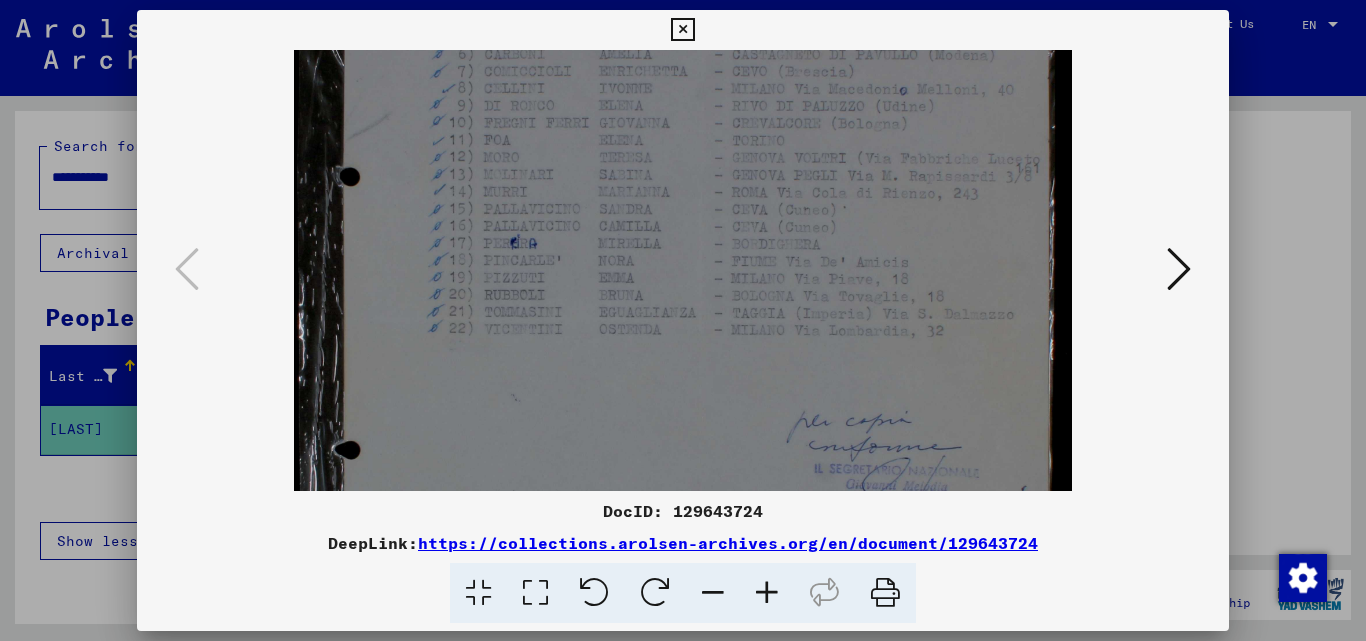 click at bounding box center (683, 320) 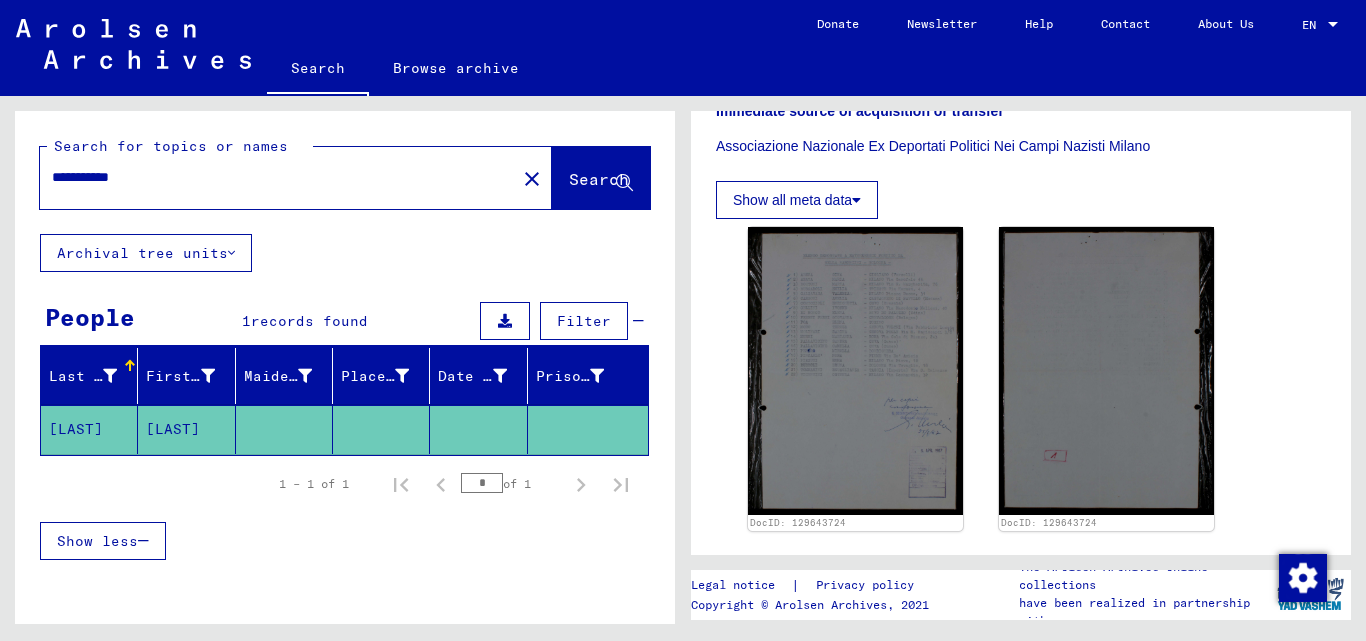 click on "close" 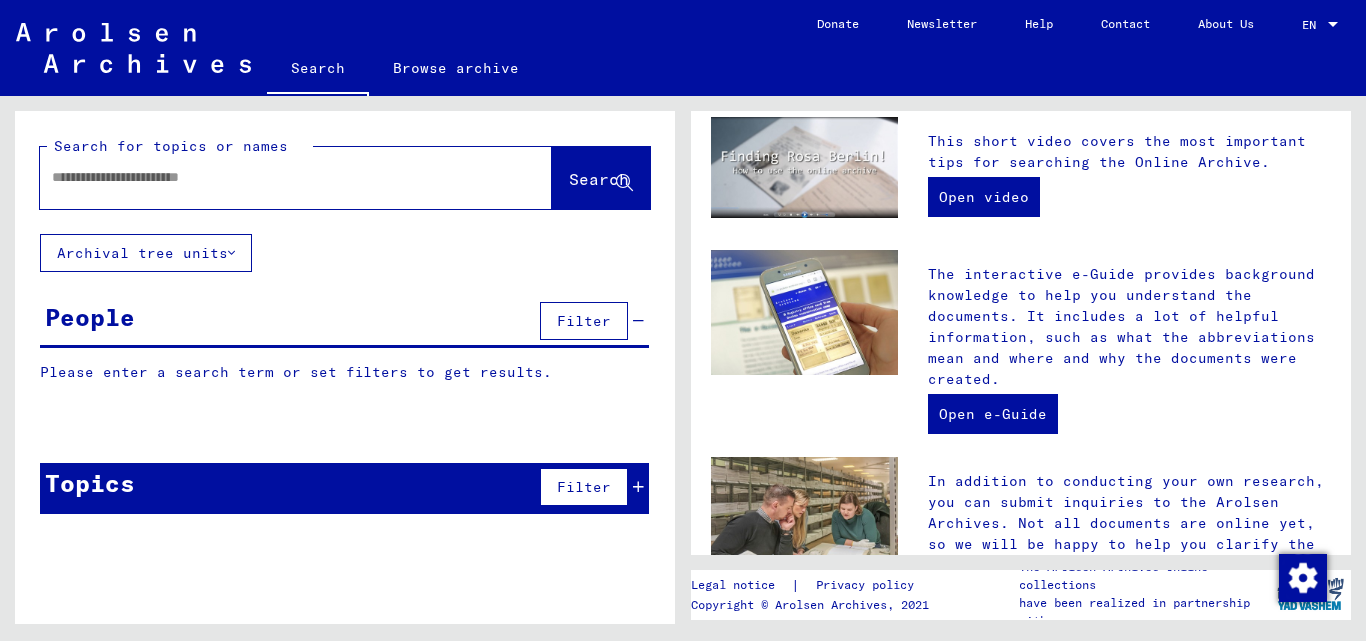 scroll, scrollTop: 0, scrollLeft: 0, axis: both 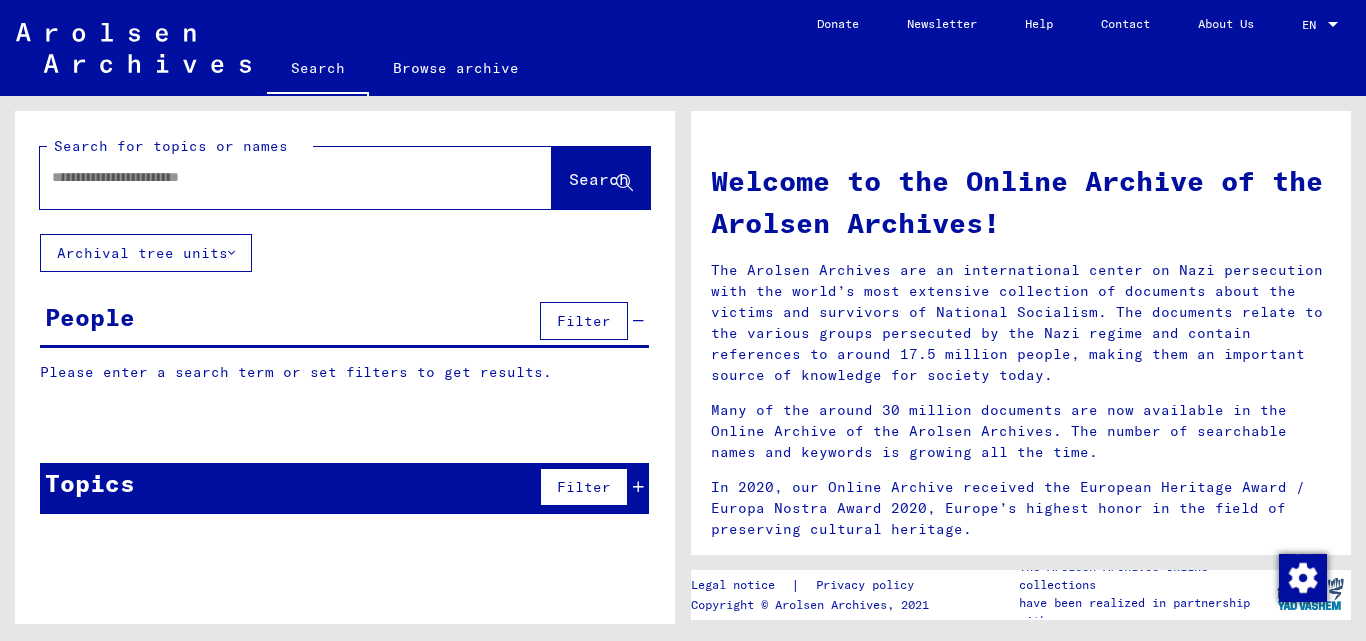 click at bounding box center [272, 177] 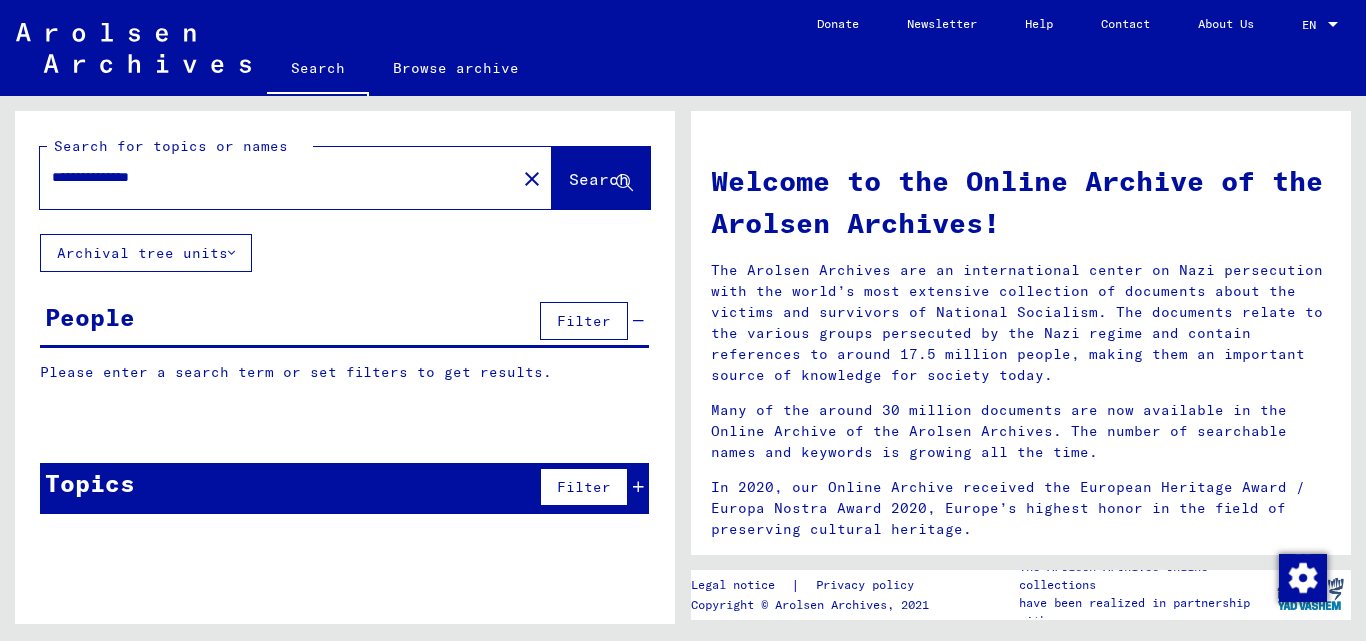 type on "**********" 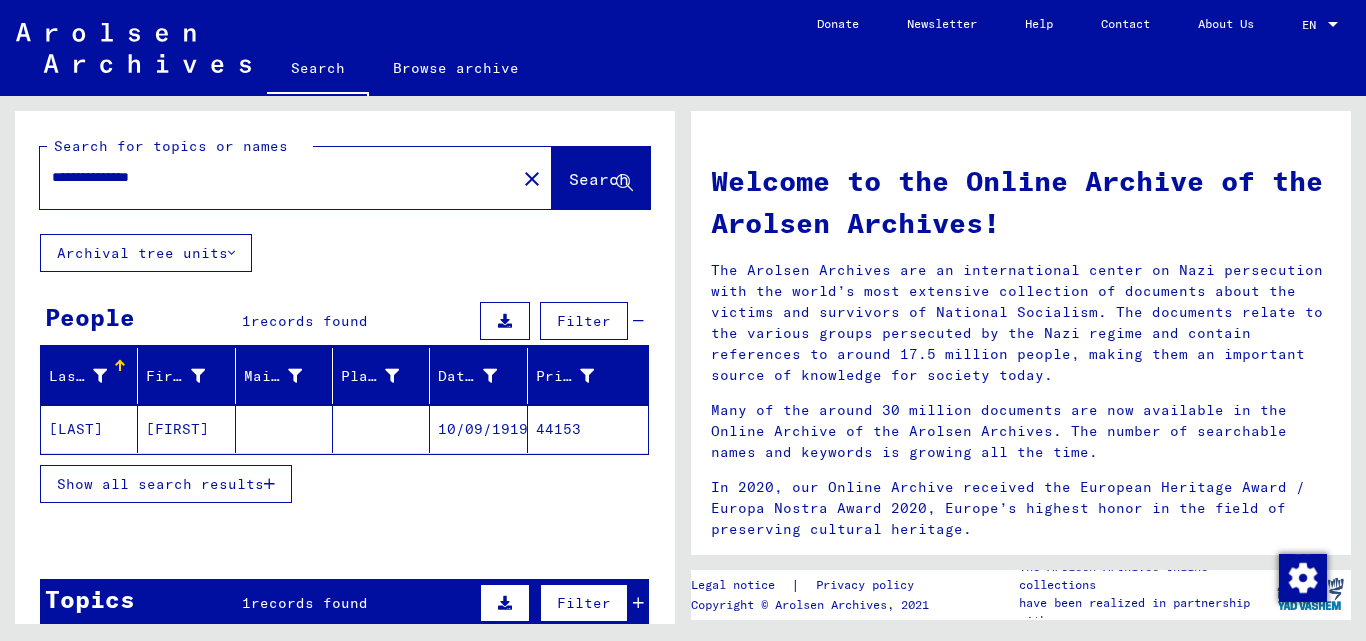 click on "[FIRST]" 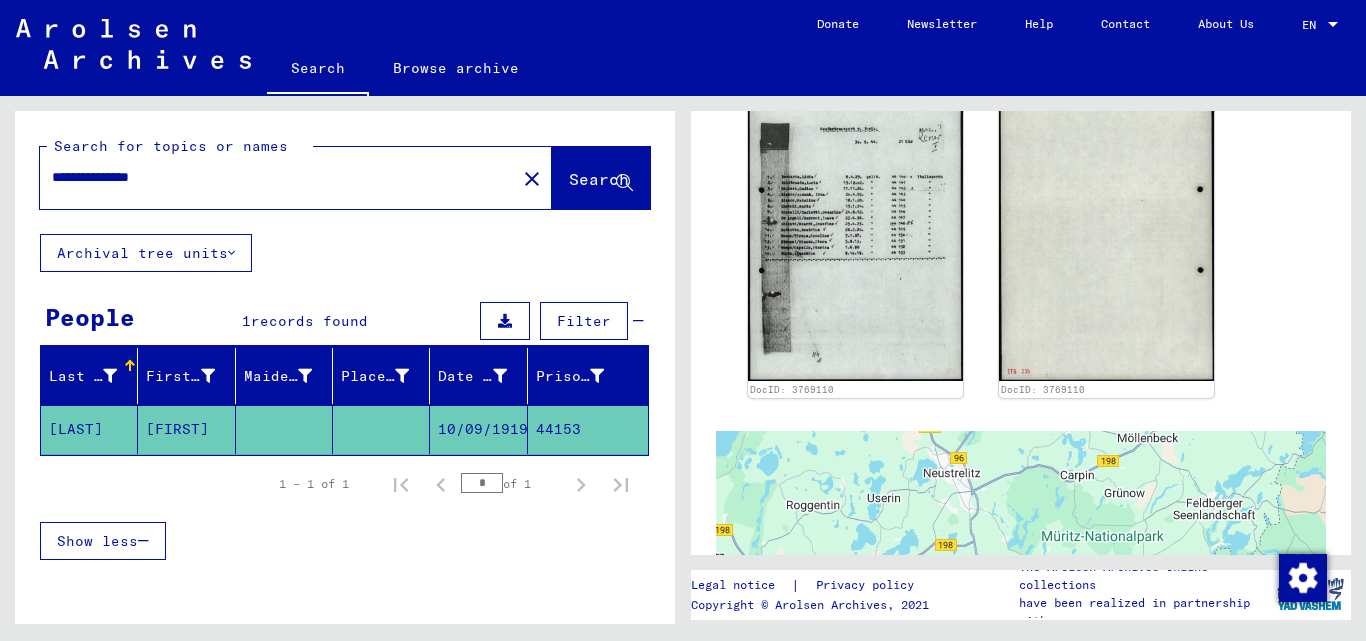 scroll, scrollTop: 569, scrollLeft: 0, axis: vertical 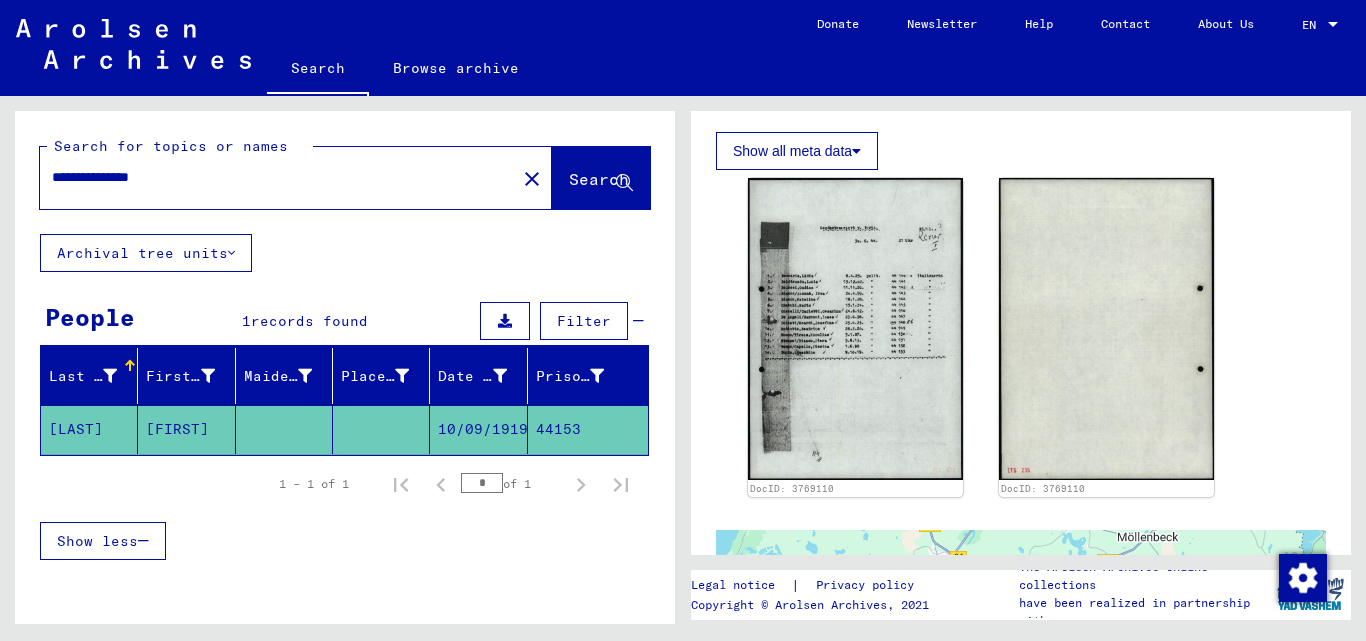 click on "DocID: [NUMBER] DocID: [NUMBER]" 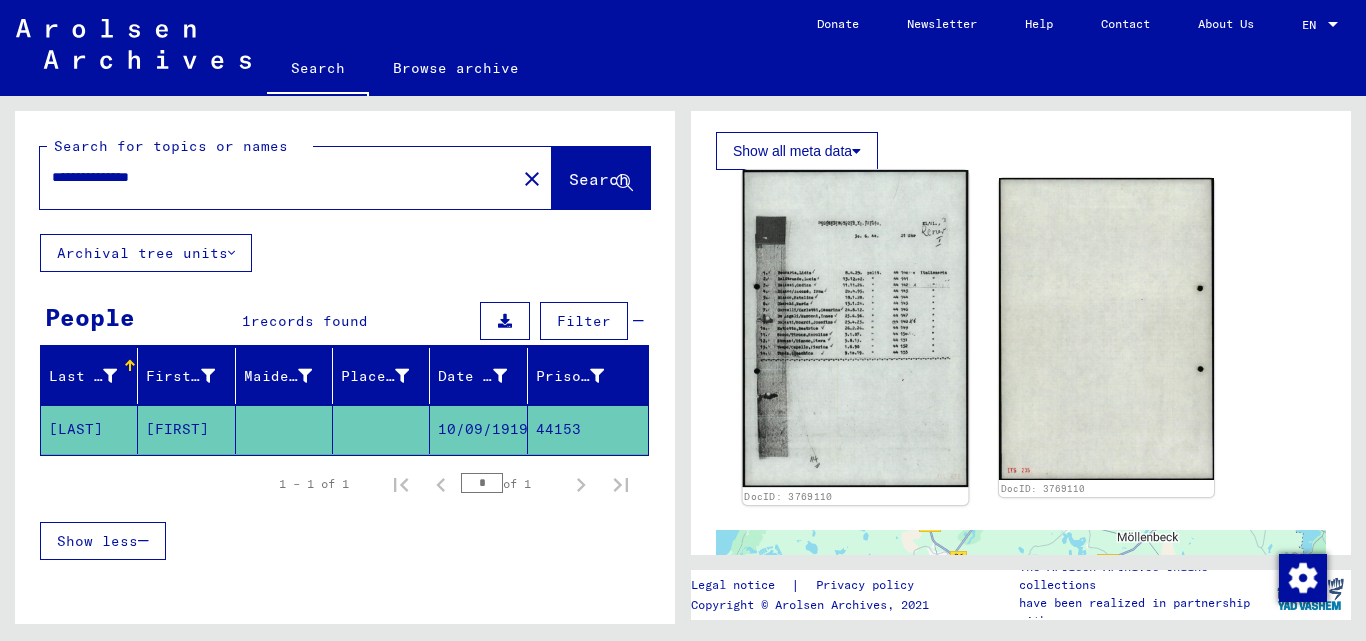 click 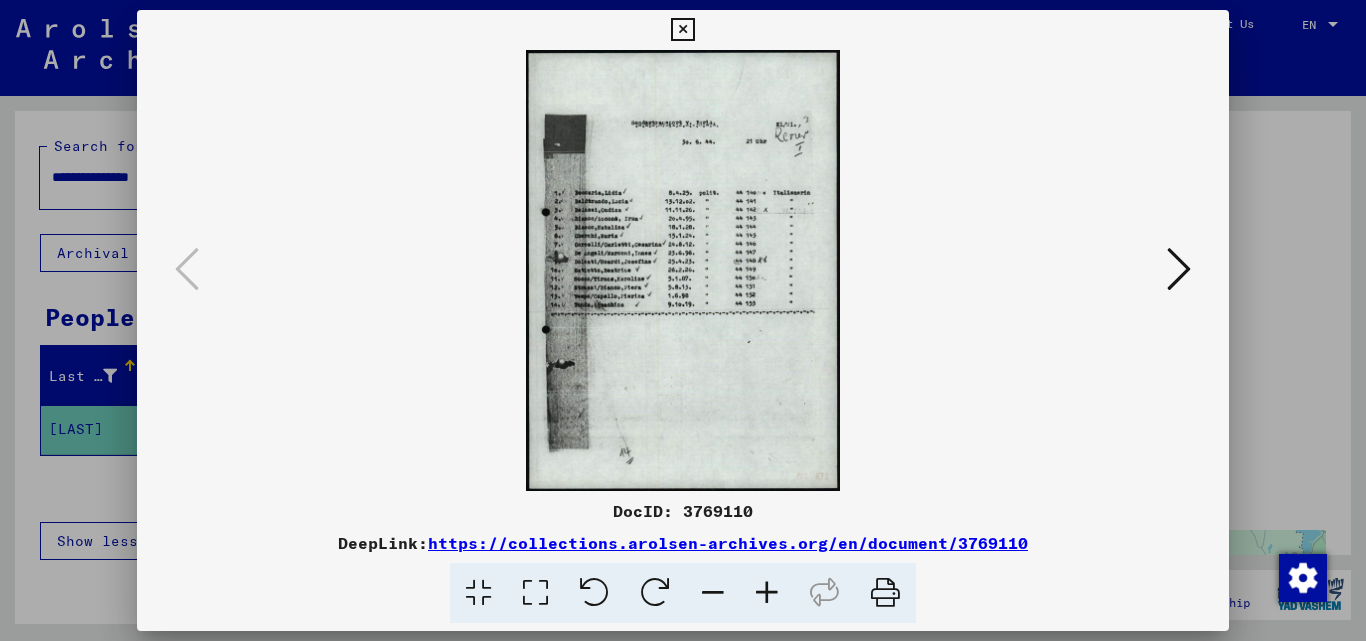 click at bounding box center (767, 593) 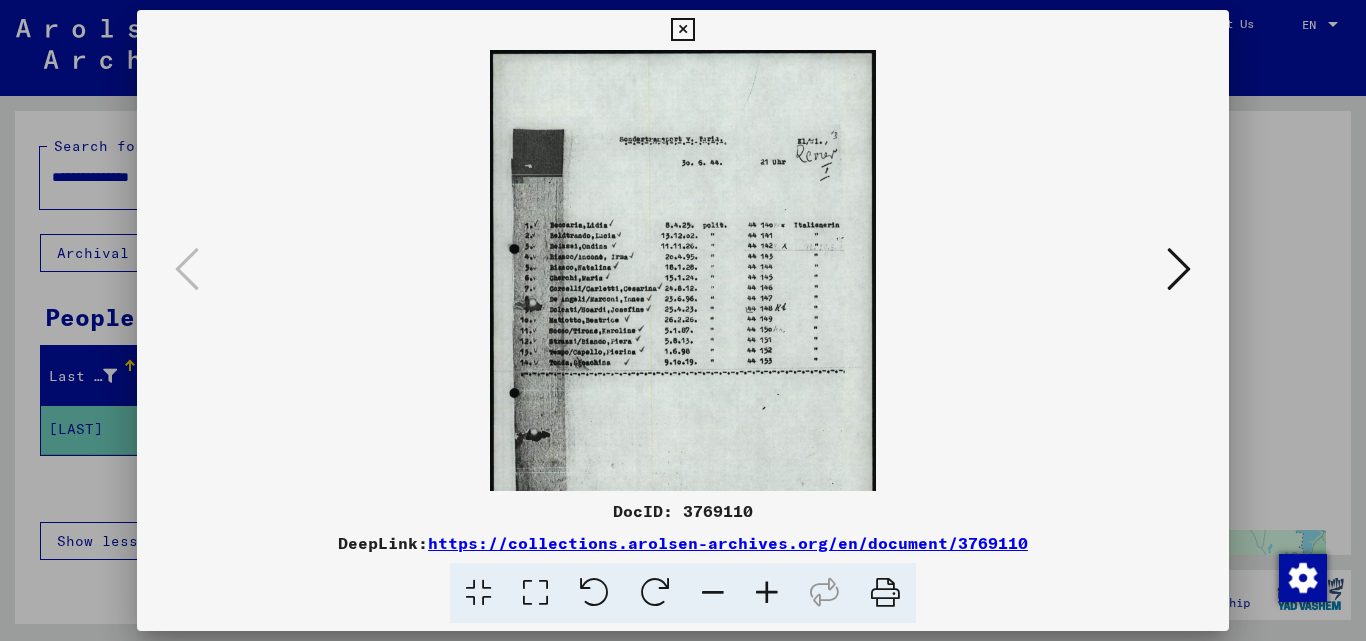 click at bounding box center (767, 593) 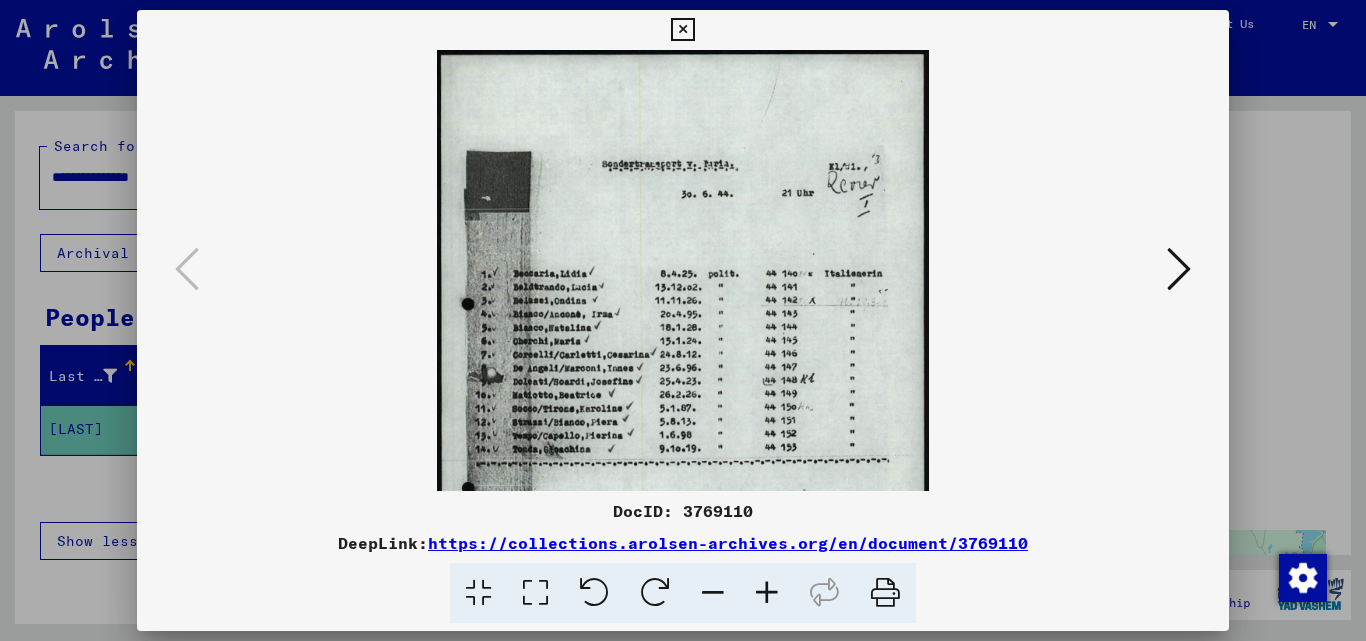 click at bounding box center [767, 593] 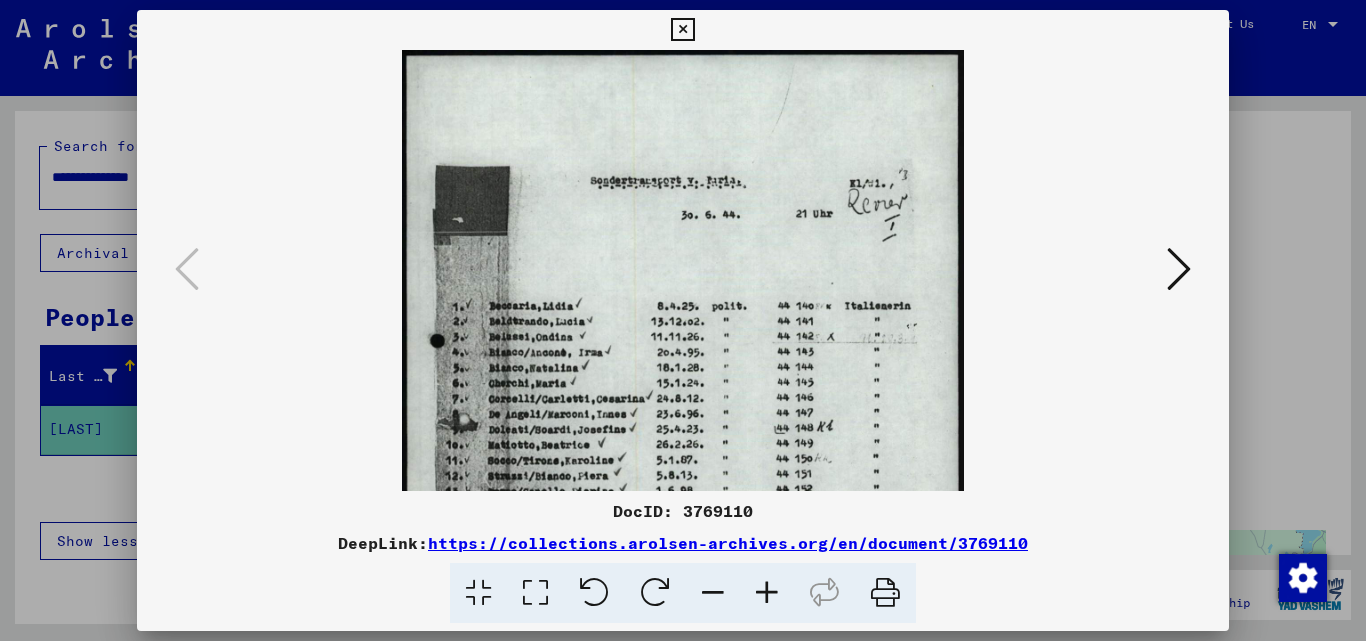 click at bounding box center [767, 593] 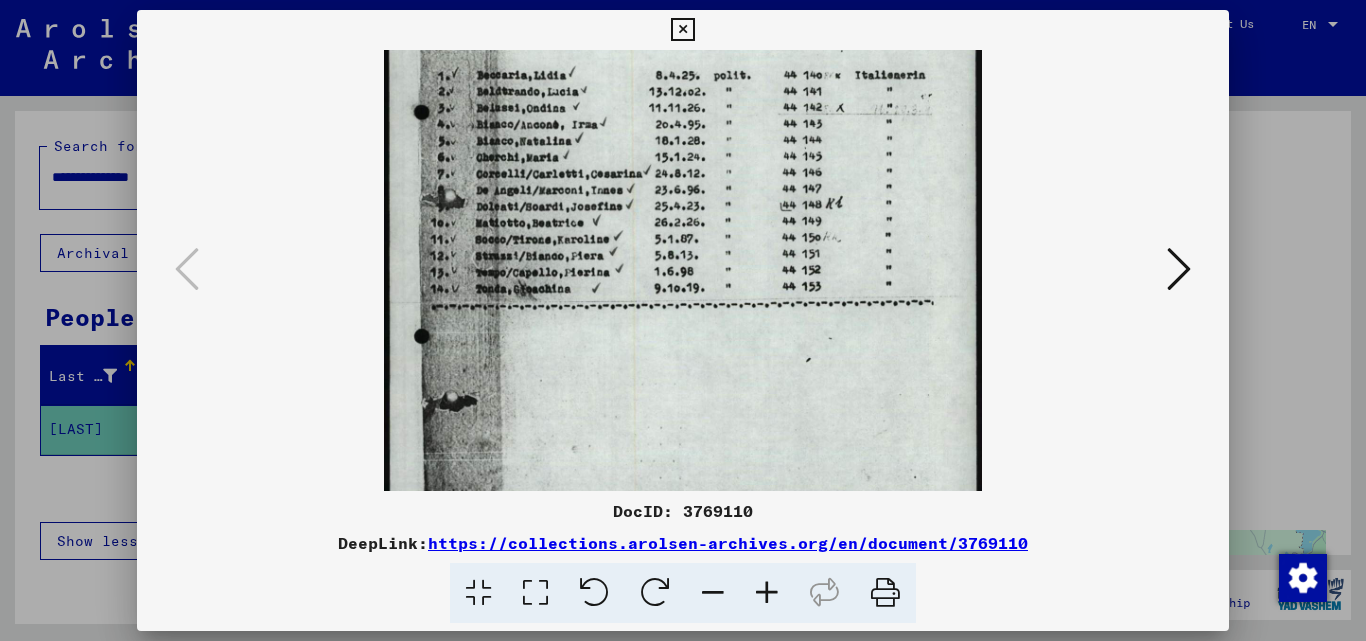 scroll, scrollTop: 248, scrollLeft: 0, axis: vertical 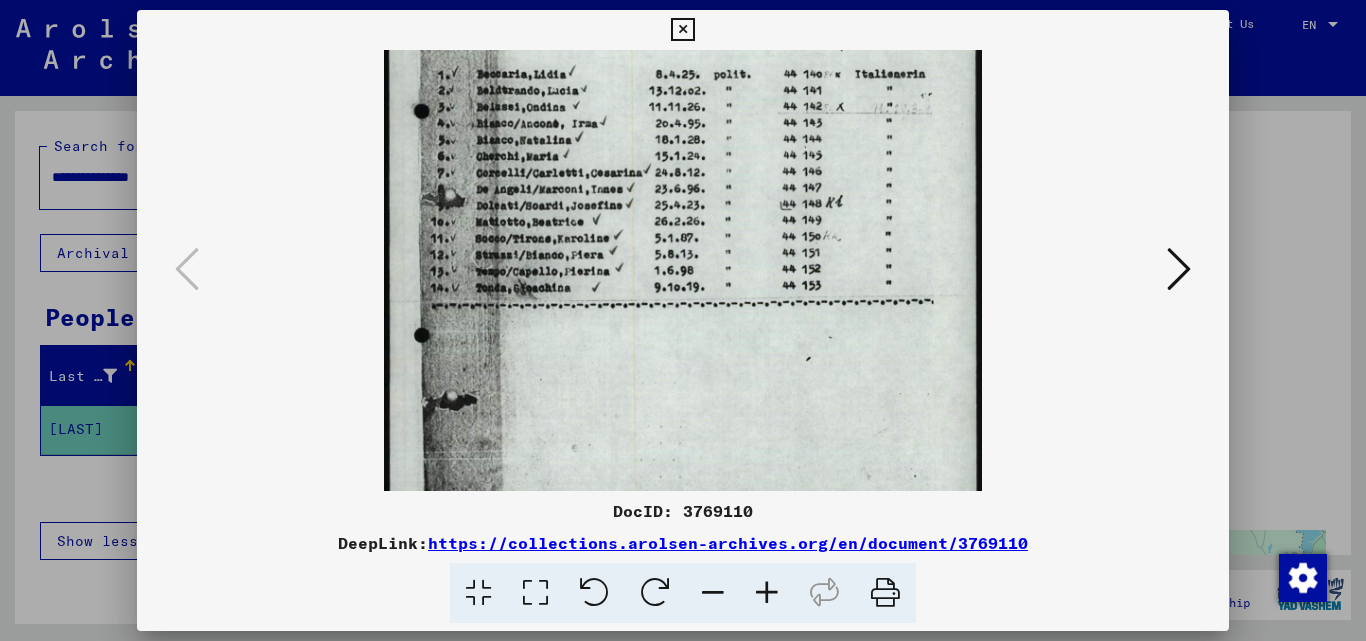 drag, startPoint x: 703, startPoint y: 453, endPoint x: 732, endPoint y: 205, distance: 249.6898 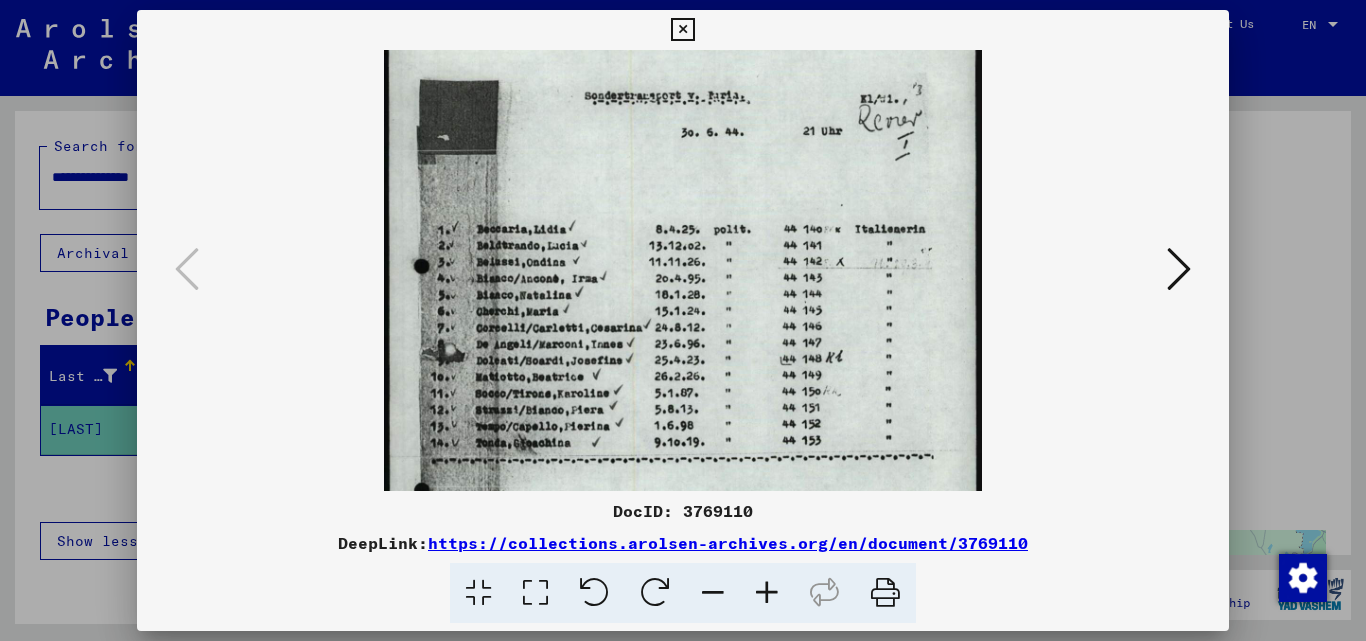 scroll, scrollTop: 92, scrollLeft: 0, axis: vertical 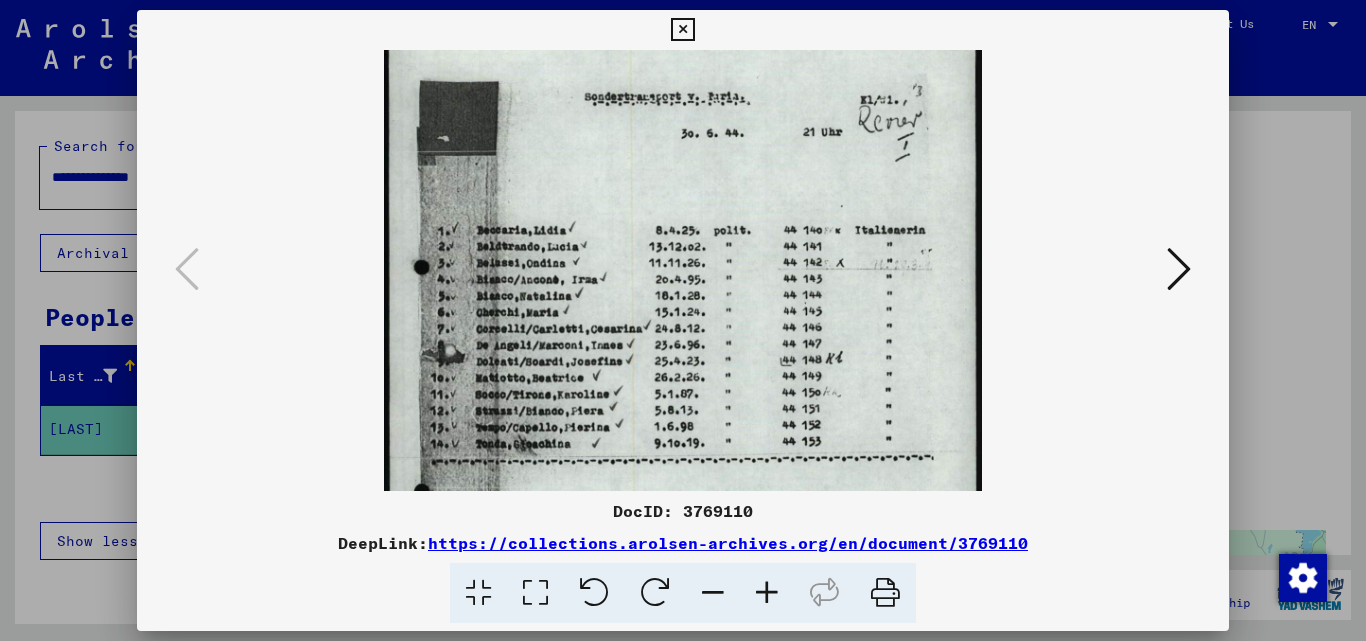 drag, startPoint x: 778, startPoint y: 158, endPoint x: 772, endPoint y: 314, distance: 156.11534 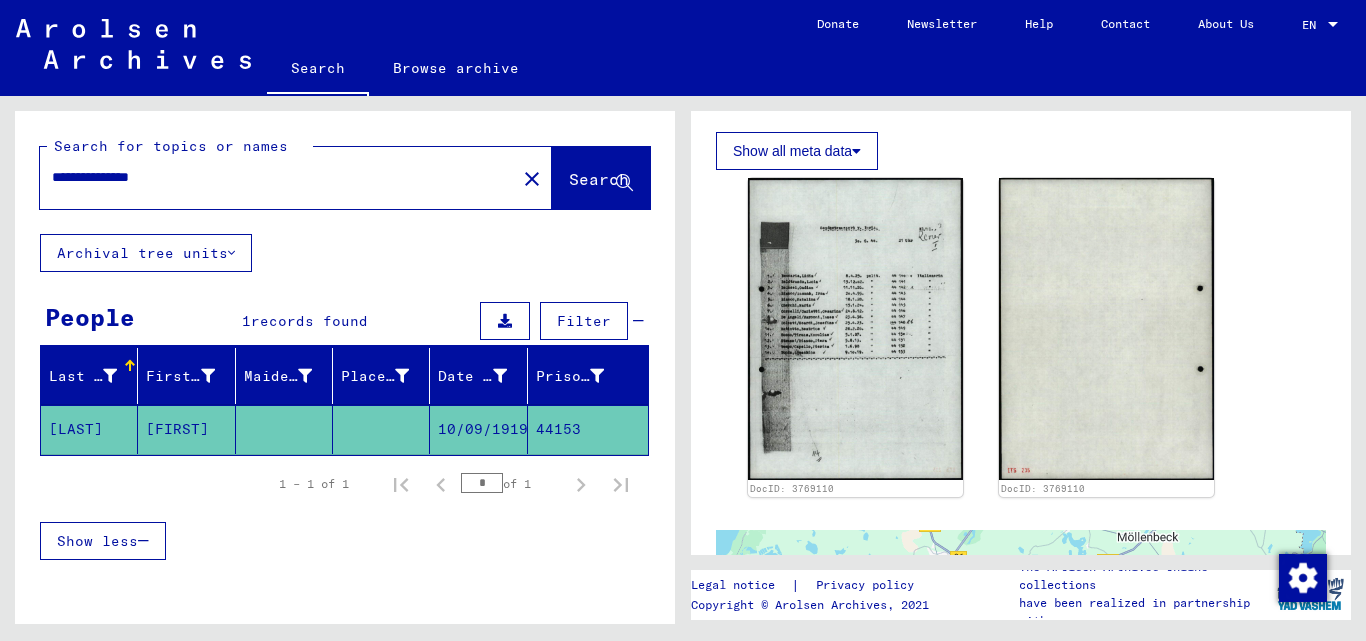 click on "close" 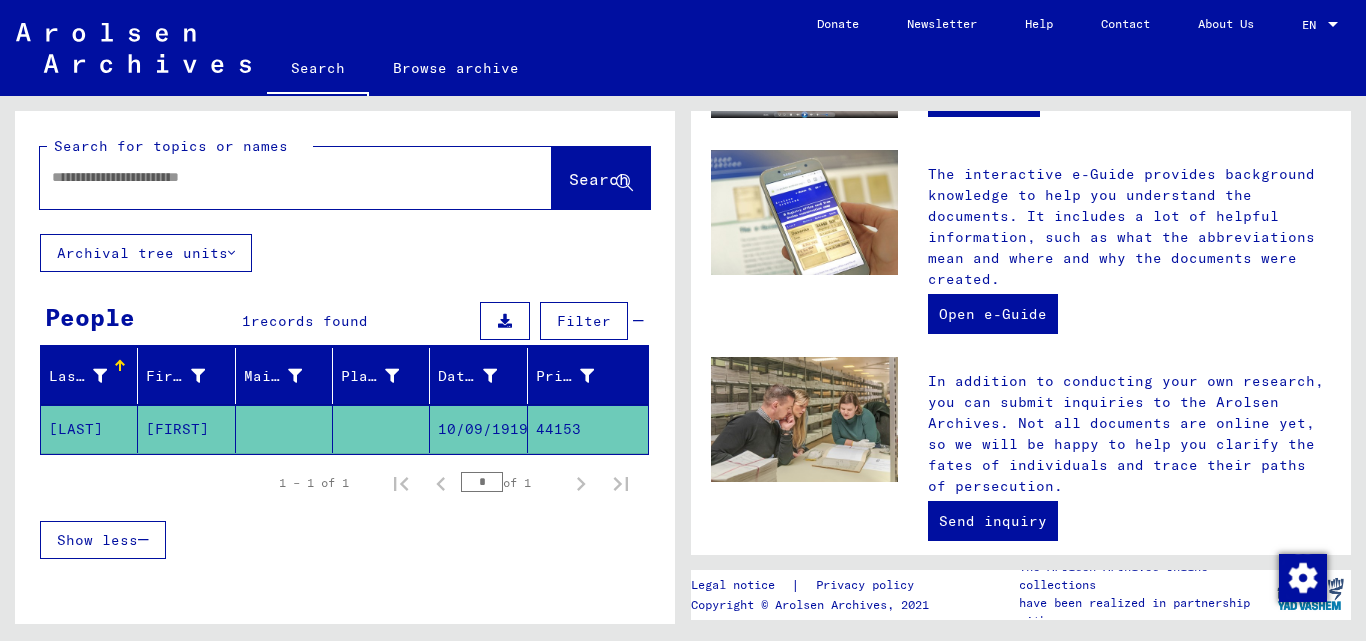 scroll, scrollTop: 0, scrollLeft: 0, axis: both 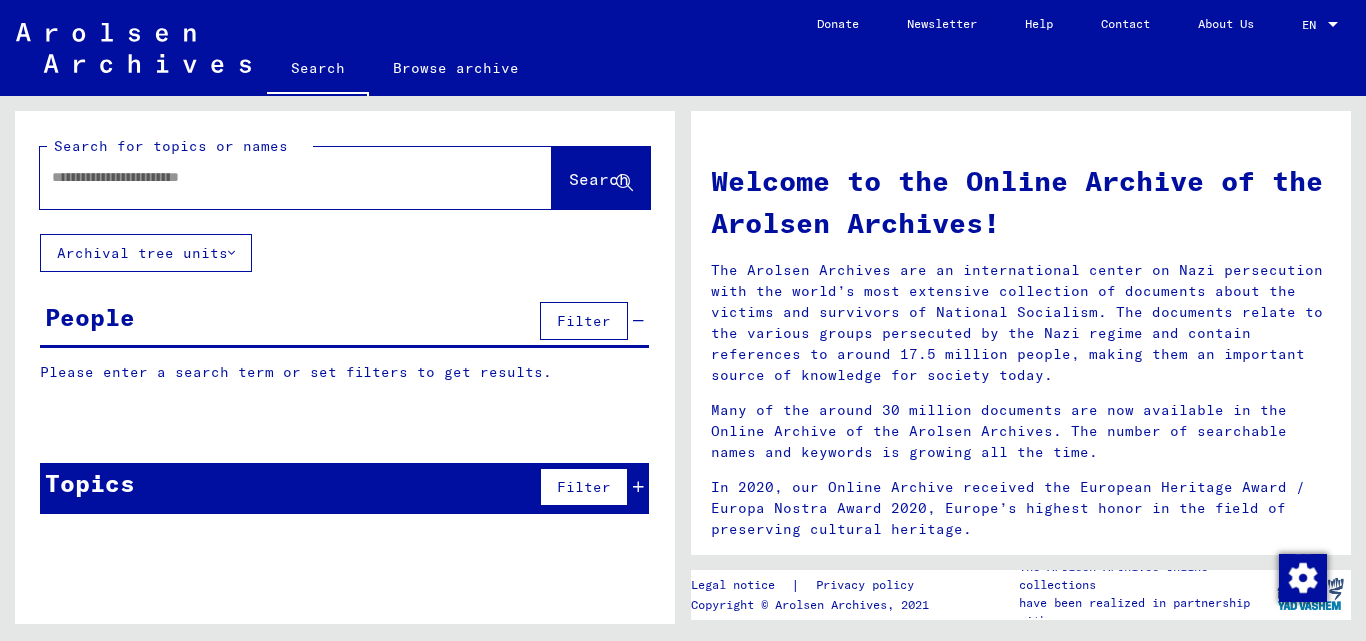 click at bounding box center [272, 177] 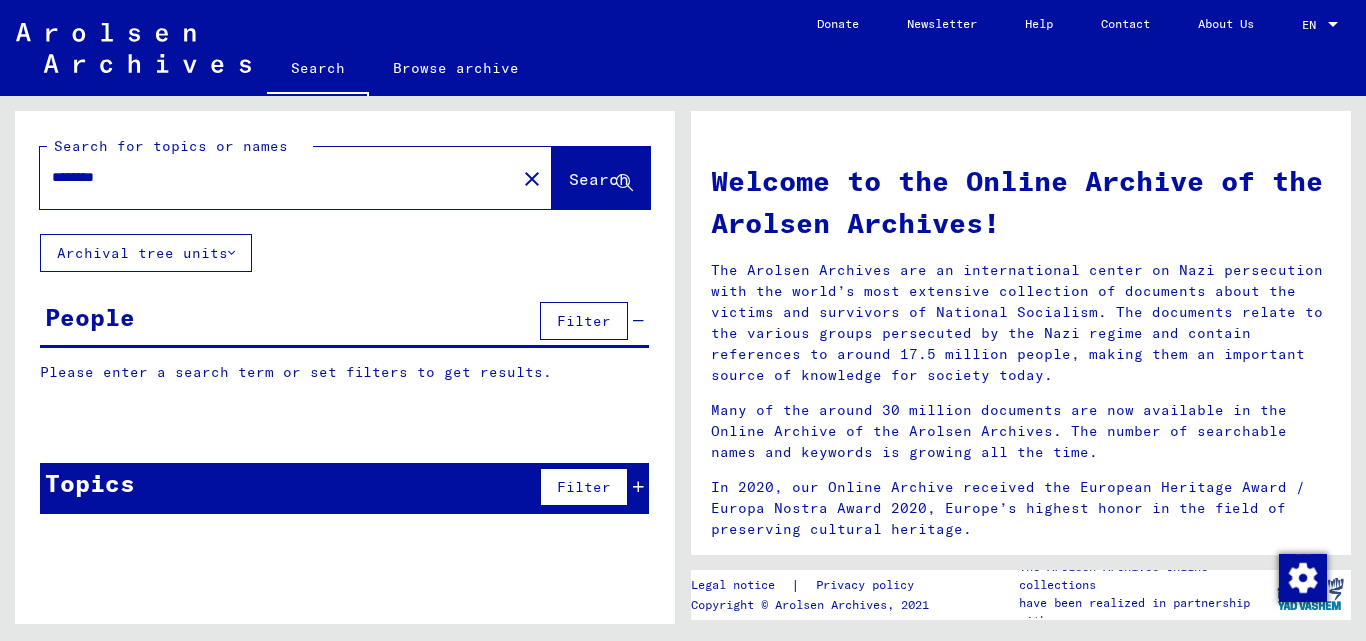 type on "*******" 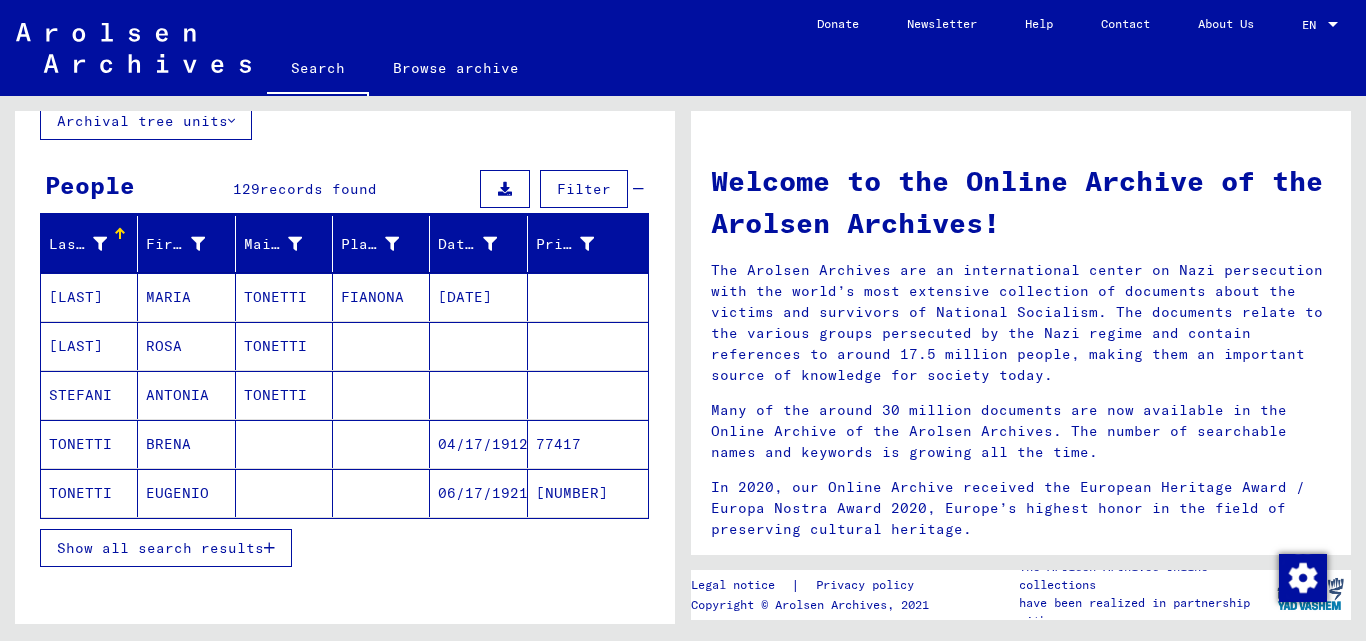 scroll, scrollTop: 140, scrollLeft: 0, axis: vertical 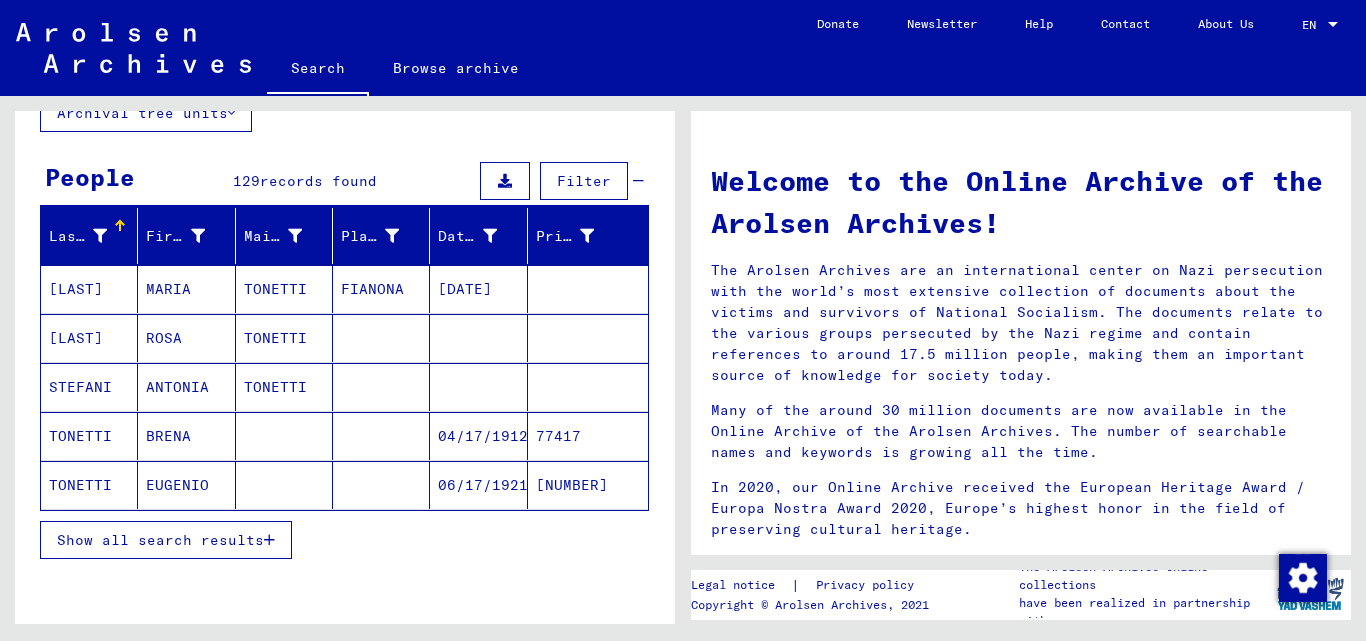 click on "Show all search results" at bounding box center (166, 540) 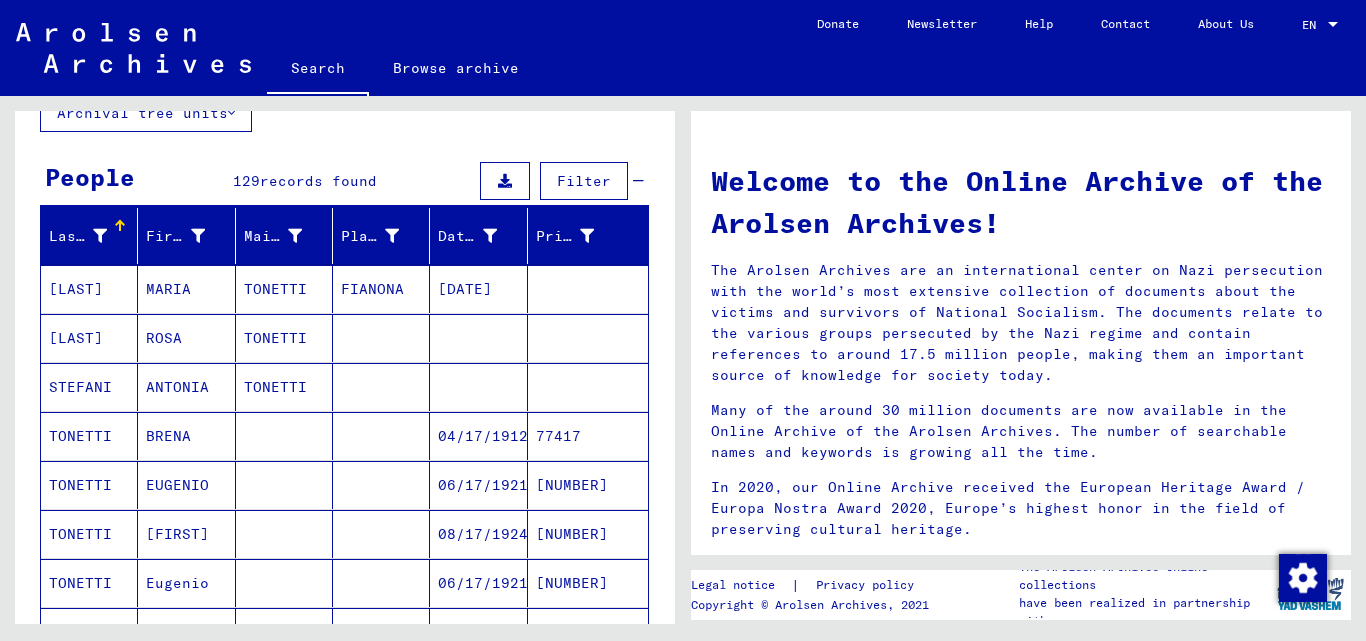 click on "BRENA" at bounding box center [186, 485] 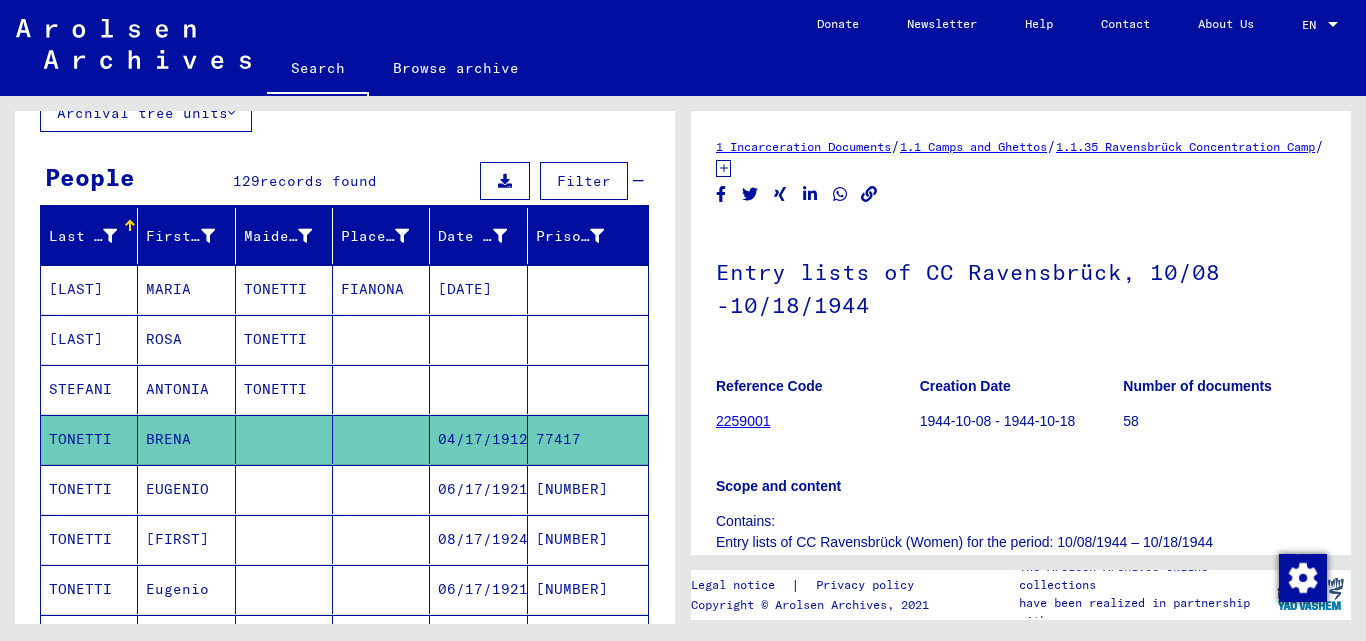 scroll, scrollTop: 0, scrollLeft: 0, axis: both 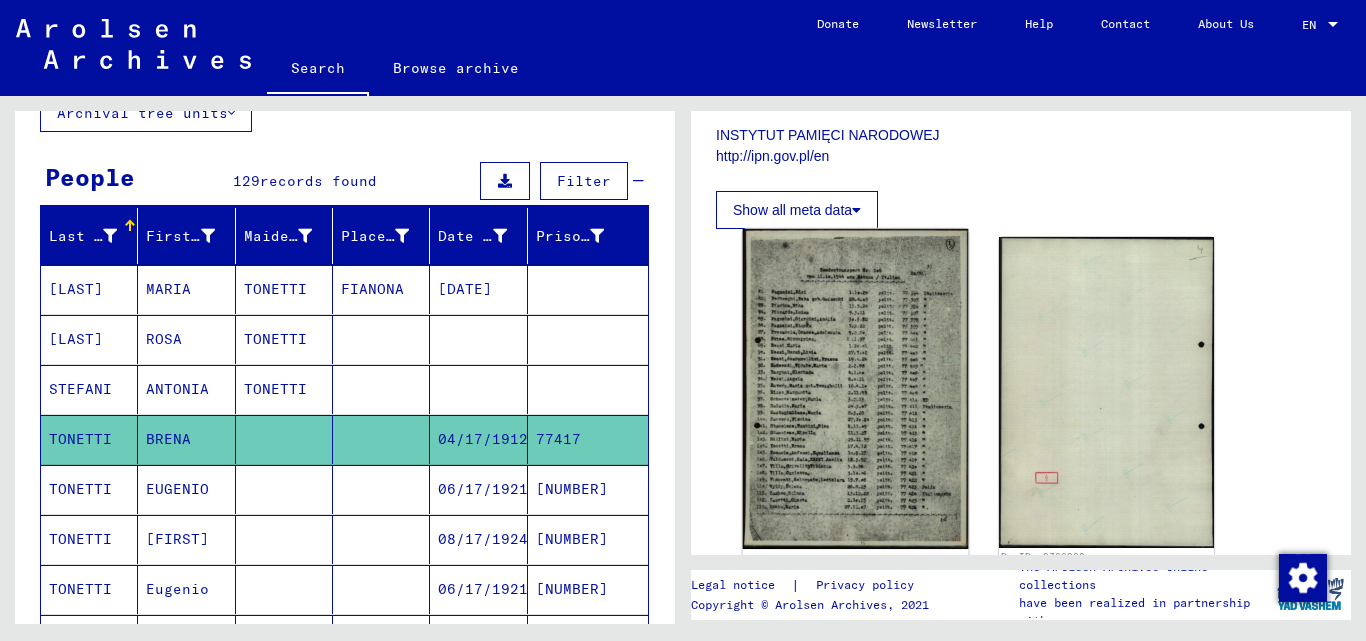 click 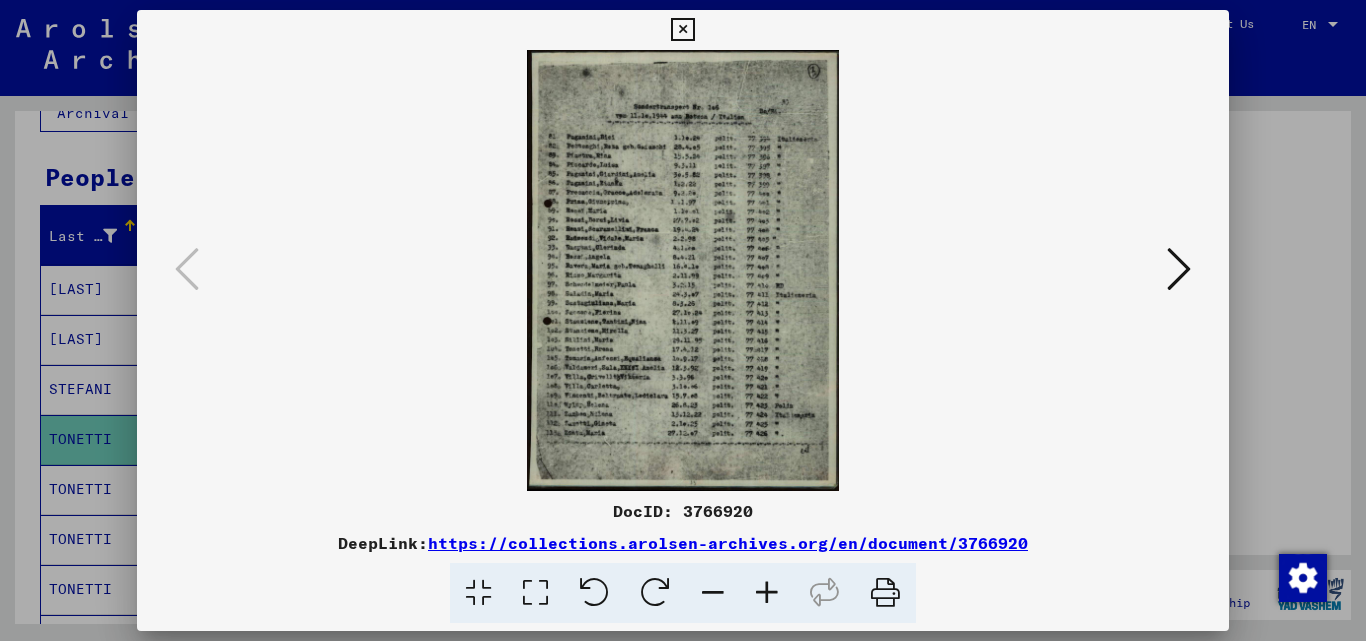 click at bounding box center [767, 593] 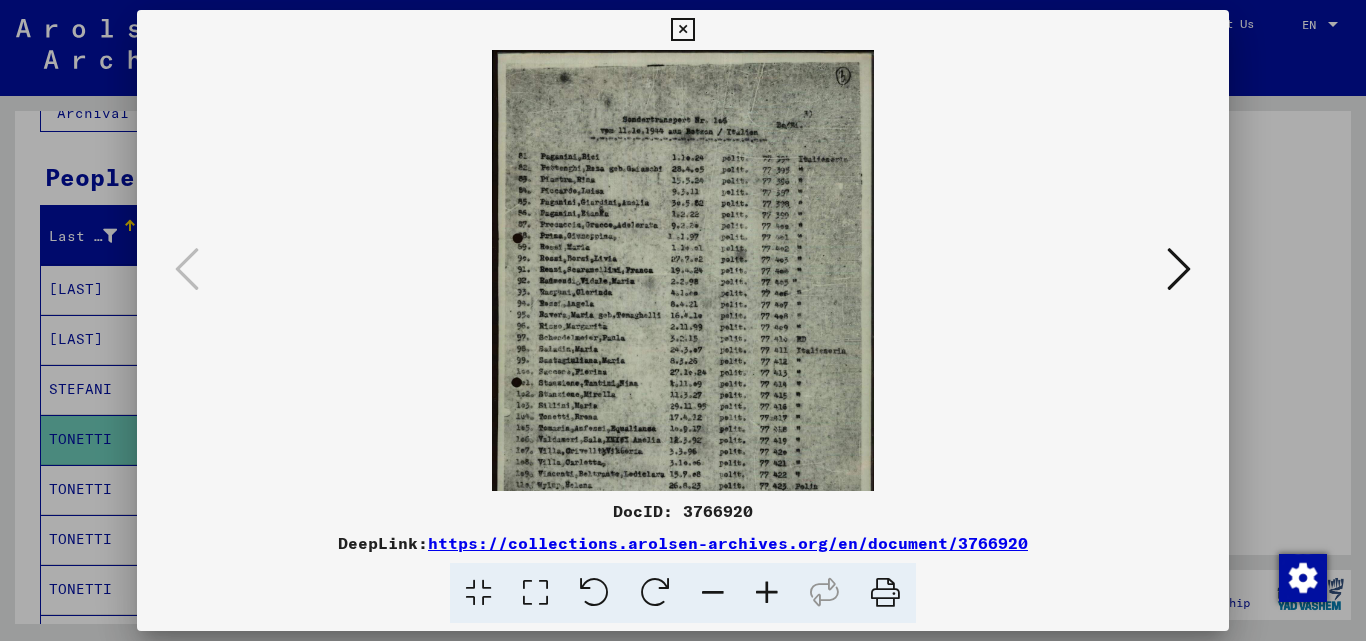 click at bounding box center [767, 593] 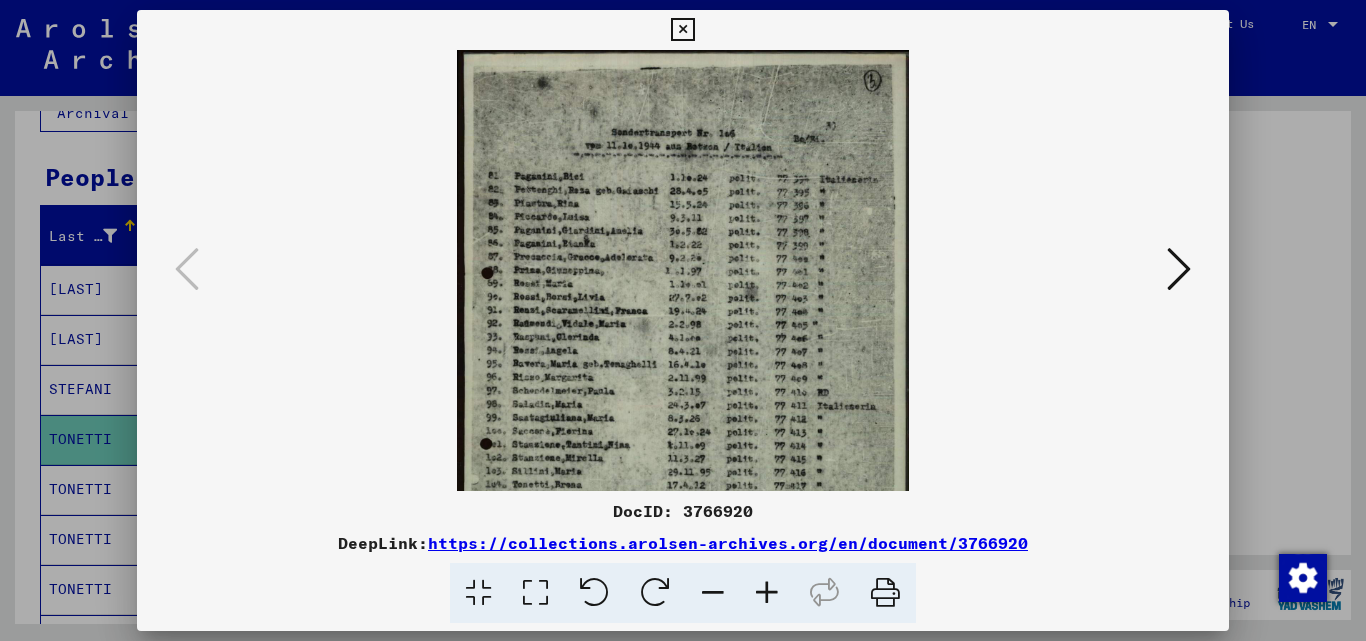 click at bounding box center [767, 593] 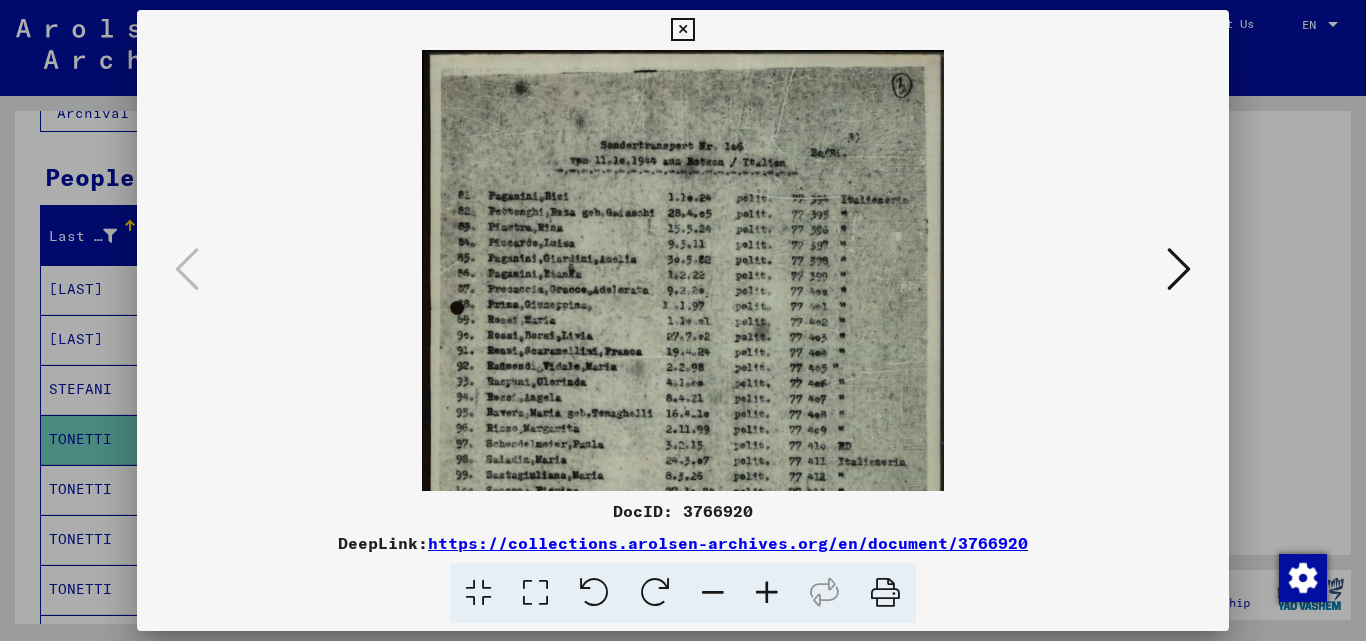 click at bounding box center [767, 593] 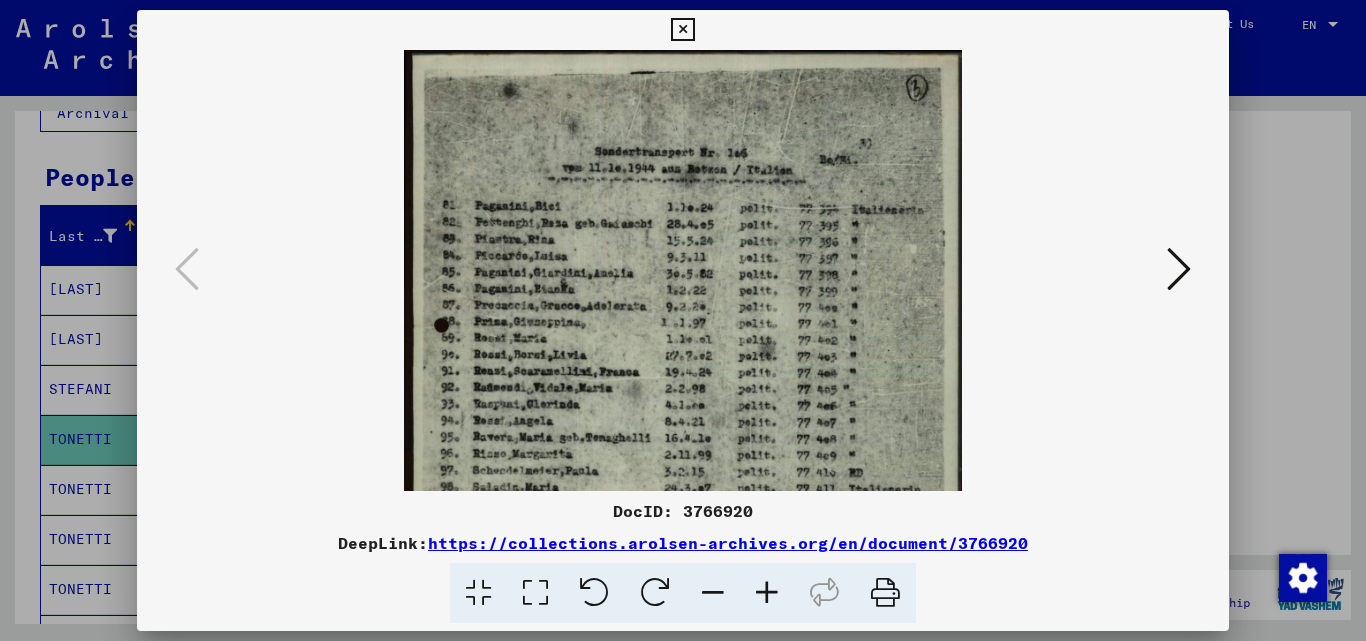 click at bounding box center (767, 593) 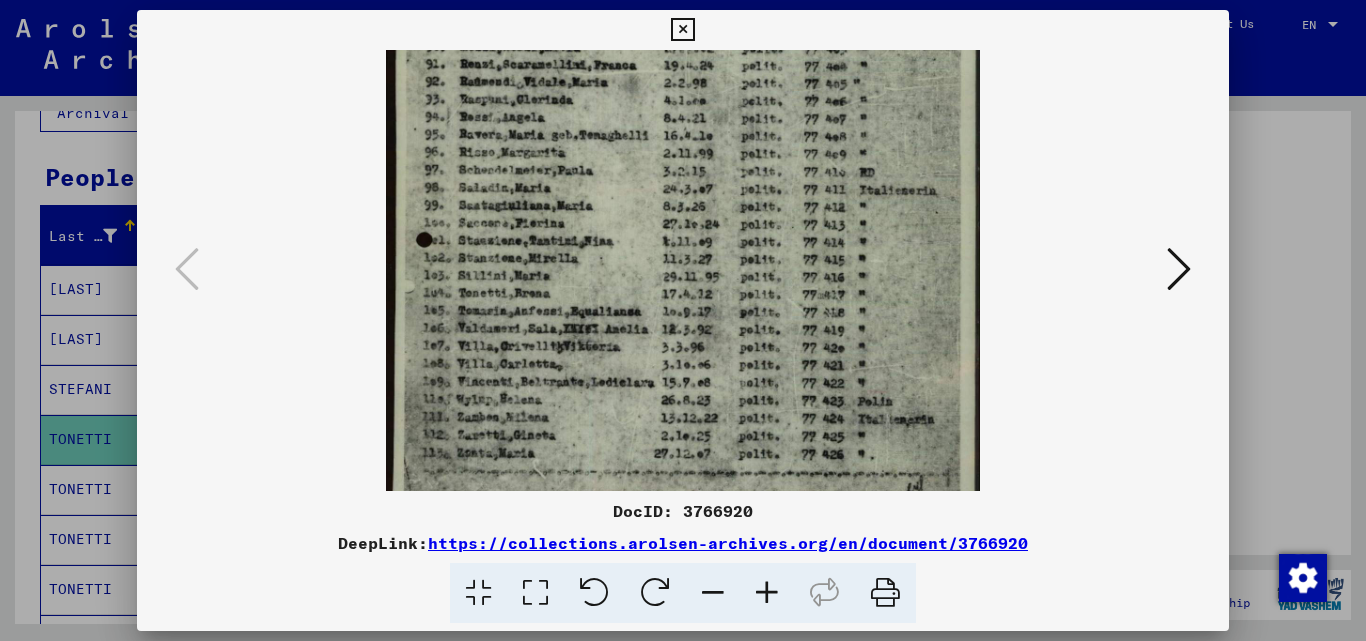 drag, startPoint x: 623, startPoint y: 400, endPoint x: 702, endPoint y: 72, distance: 337.3796 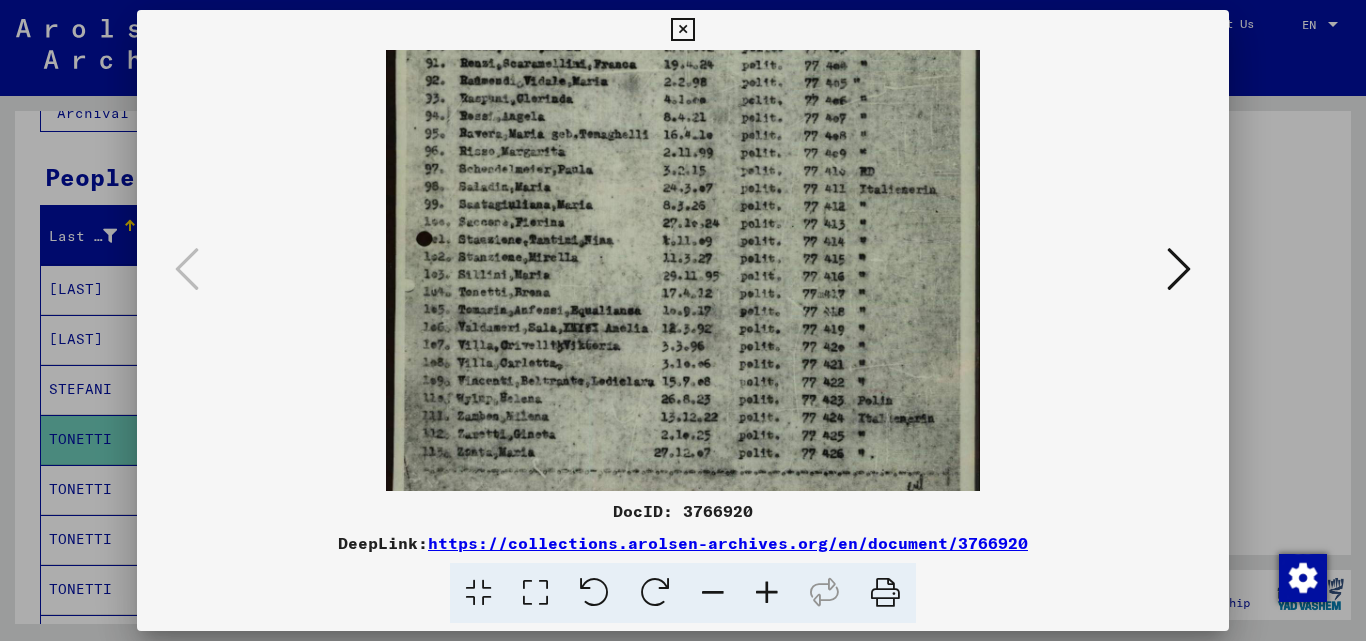scroll, scrollTop: 0, scrollLeft: 0, axis: both 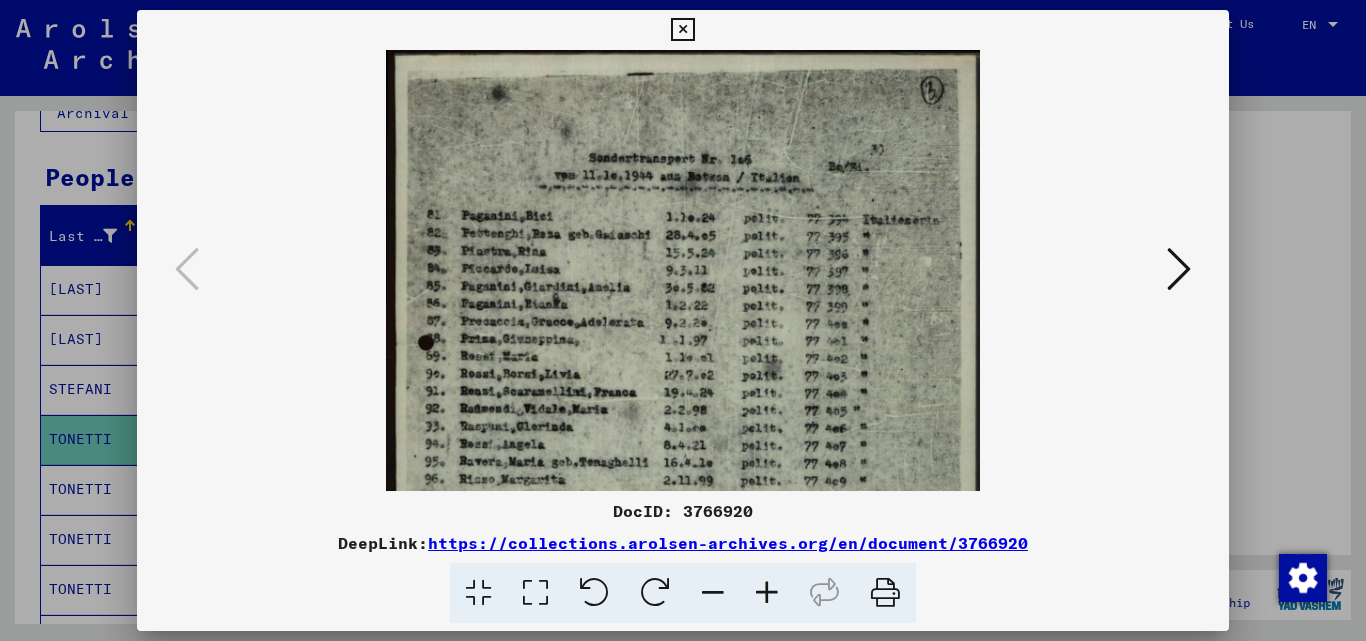 drag, startPoint x: 780, startPoint y: 148, endPoint x: 754, endPoint y: 524, distance: 376.89786 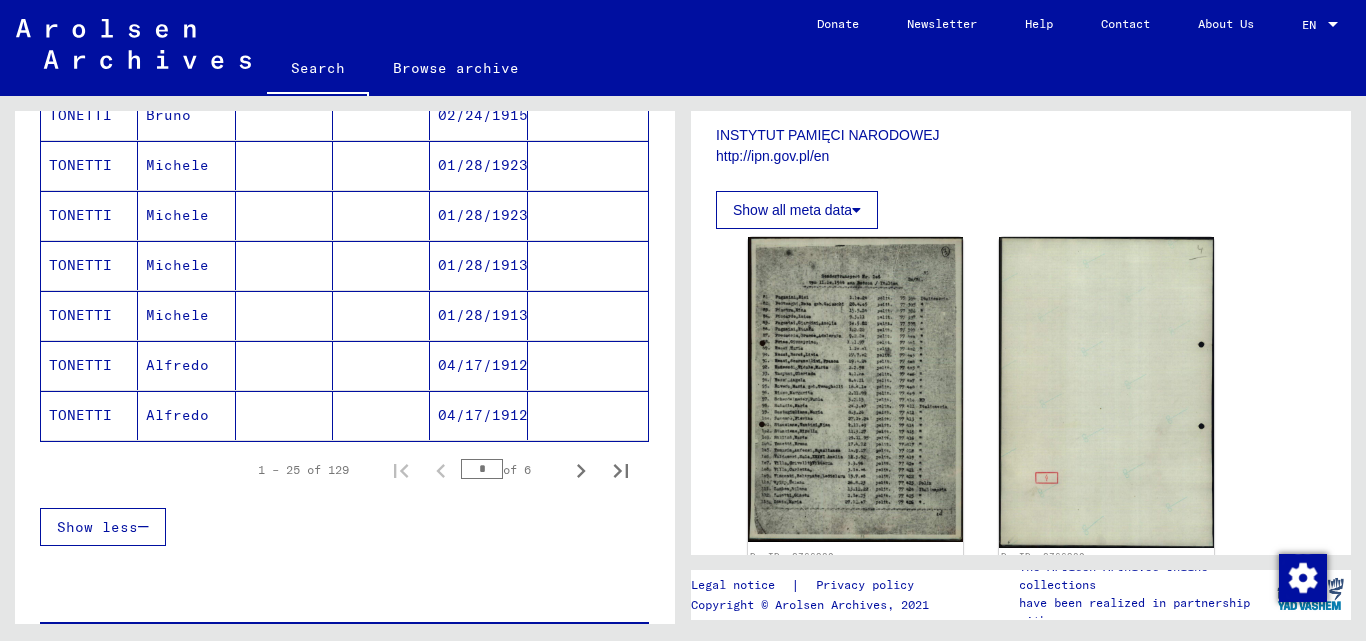 scroll, scrollTop: 1228, scrollLeft: 0, axis: vertical 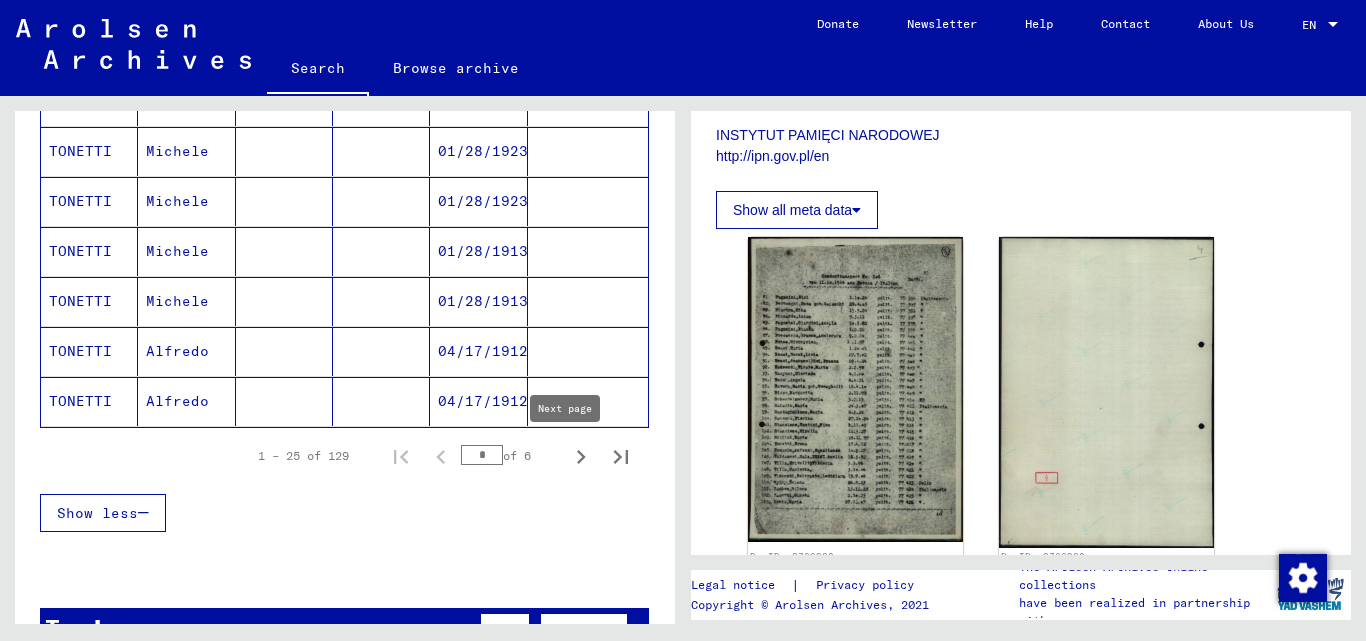 click 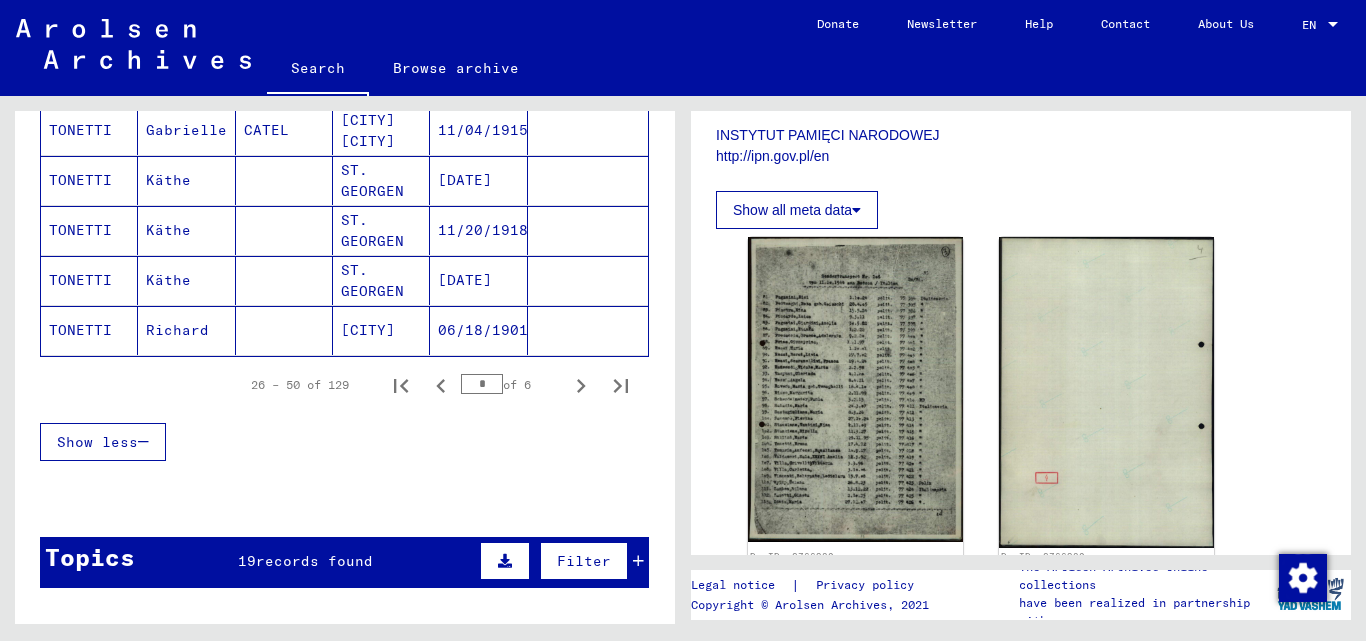 scroll, scrollTop: 1195, scrollLeft: 0, axis: vertical 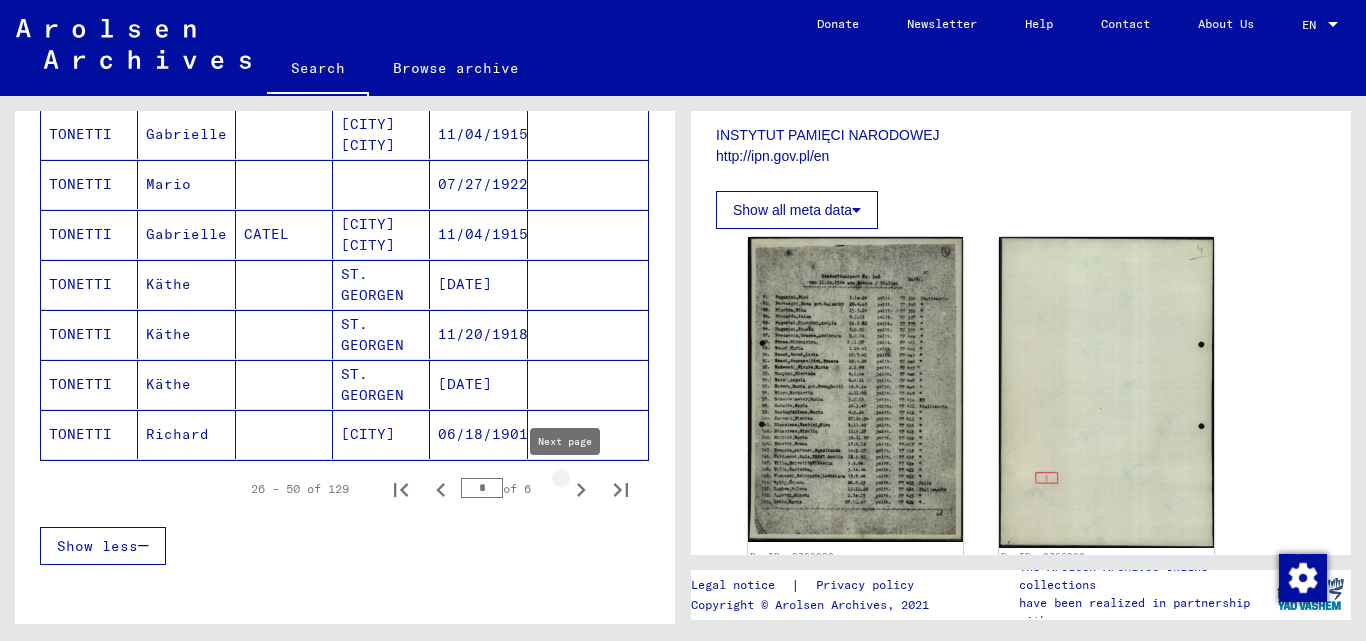 click 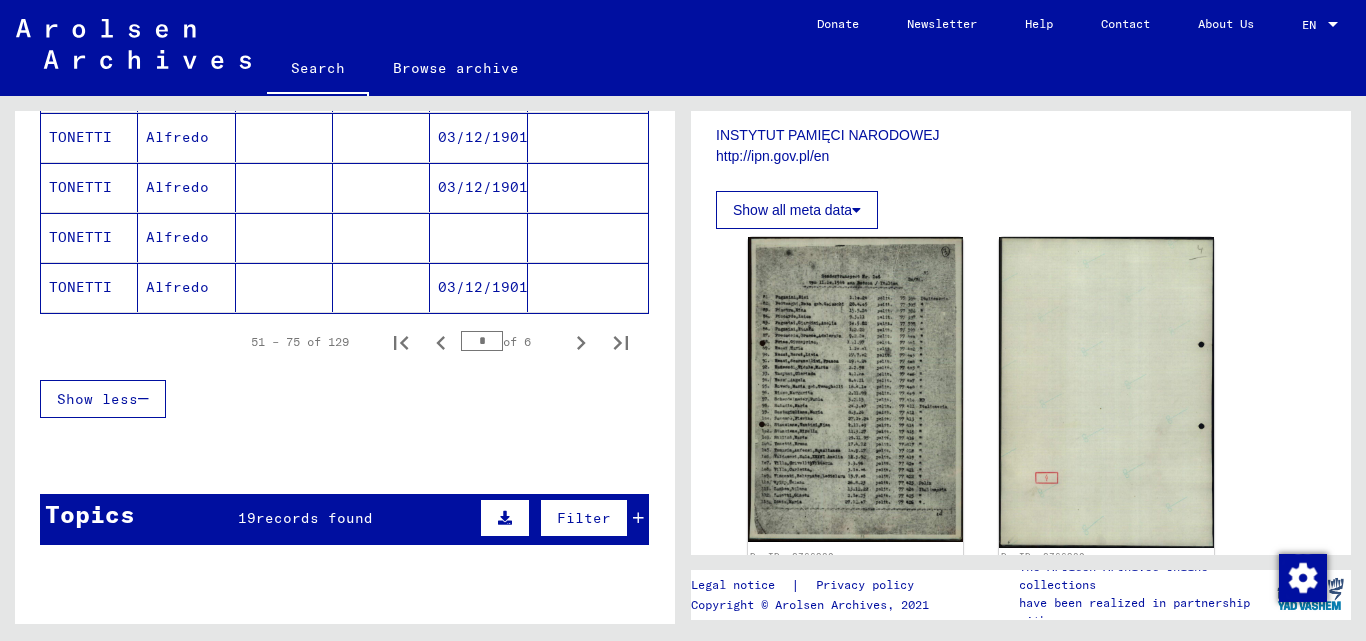 scroll, scrollTop: 1346, scrollLeft: 0, axis: vertical 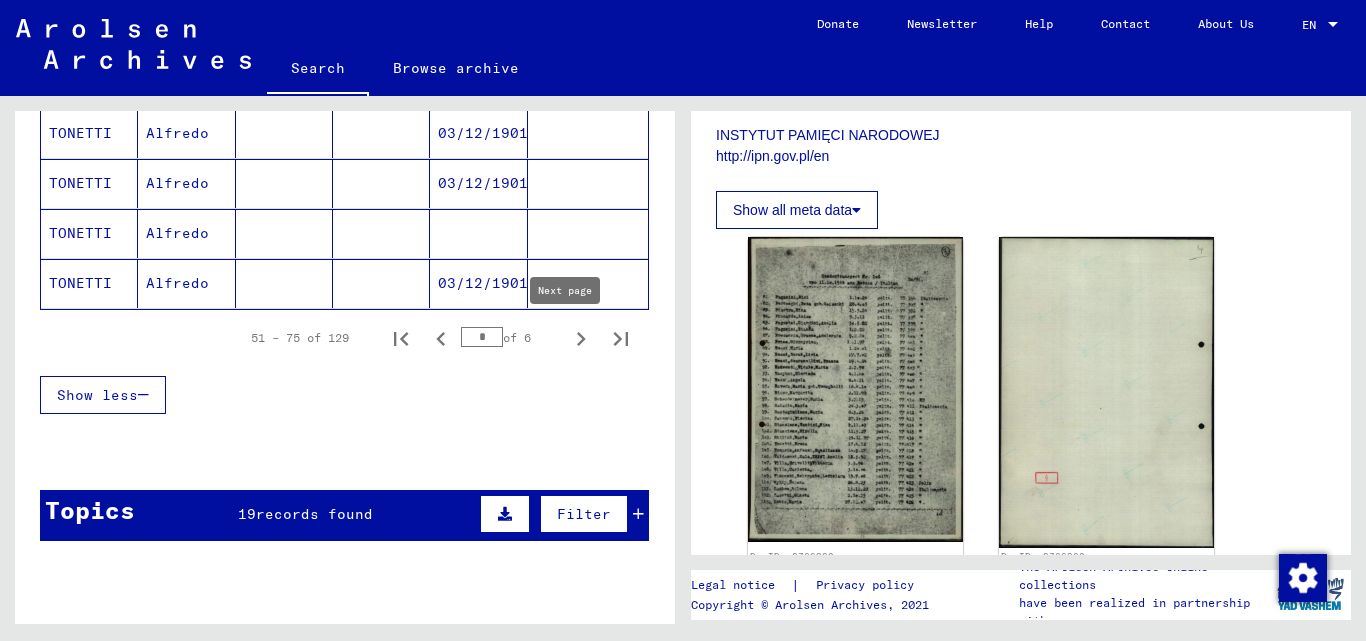 click 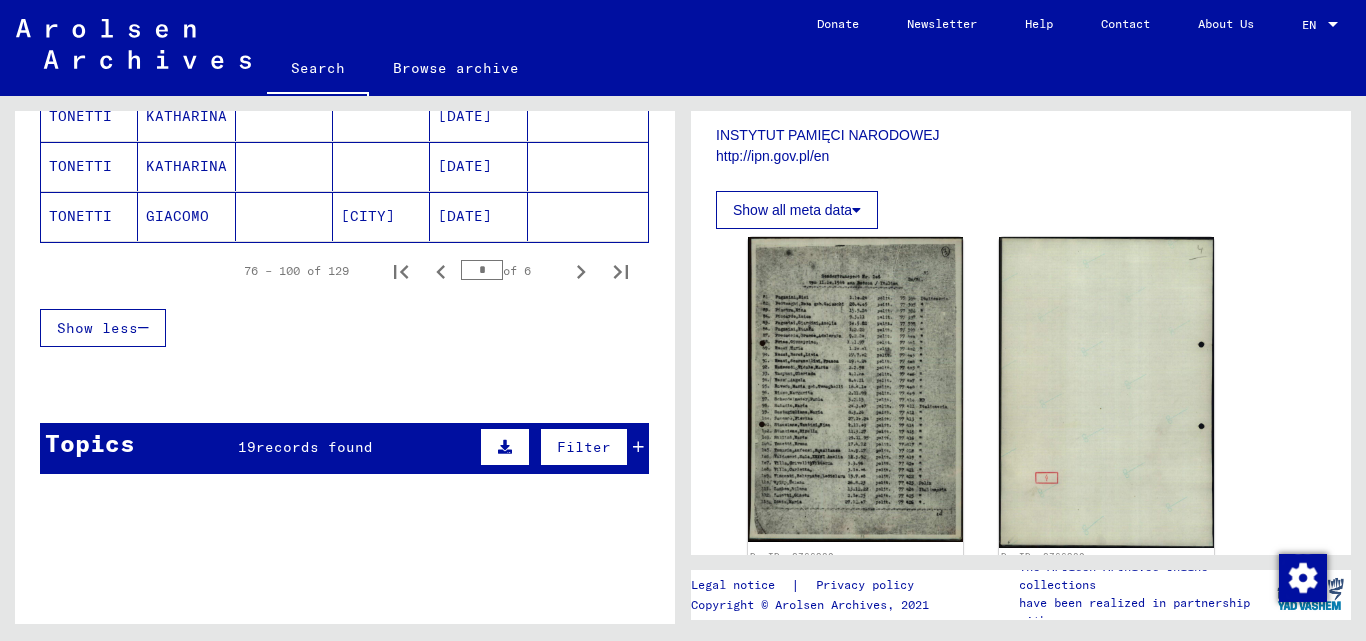 scroll, scrollTop: 1559, scrollLeft: 0, axis: vertical 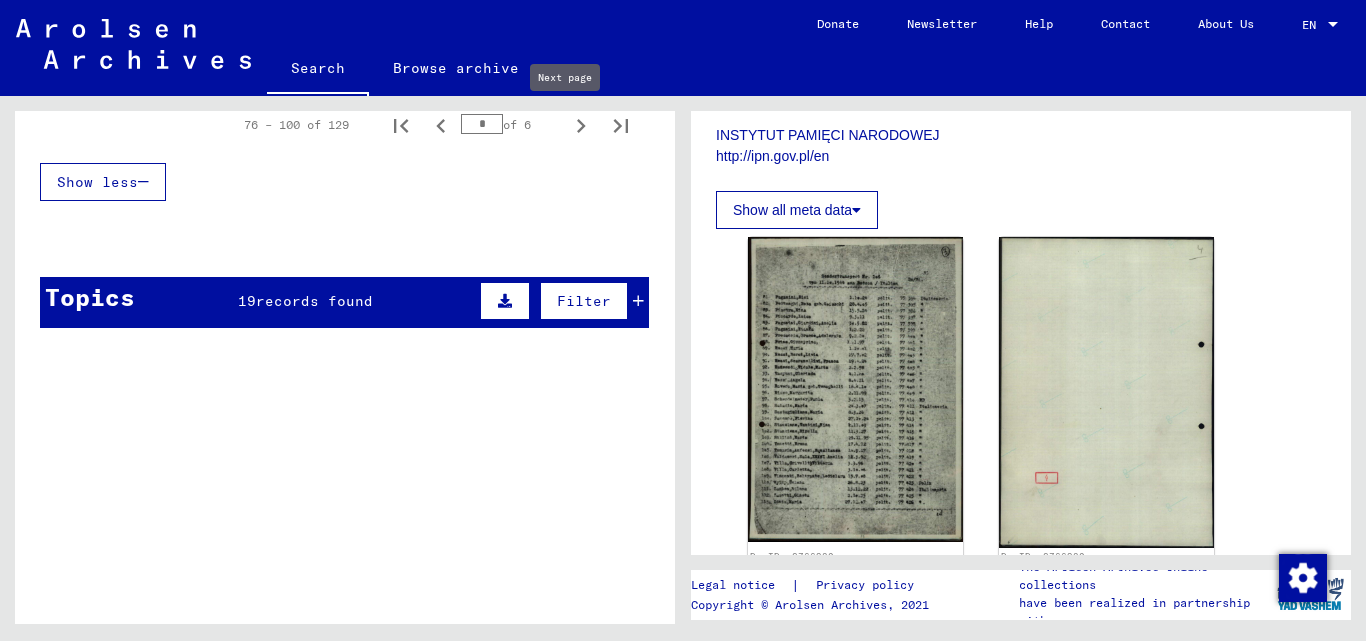 click 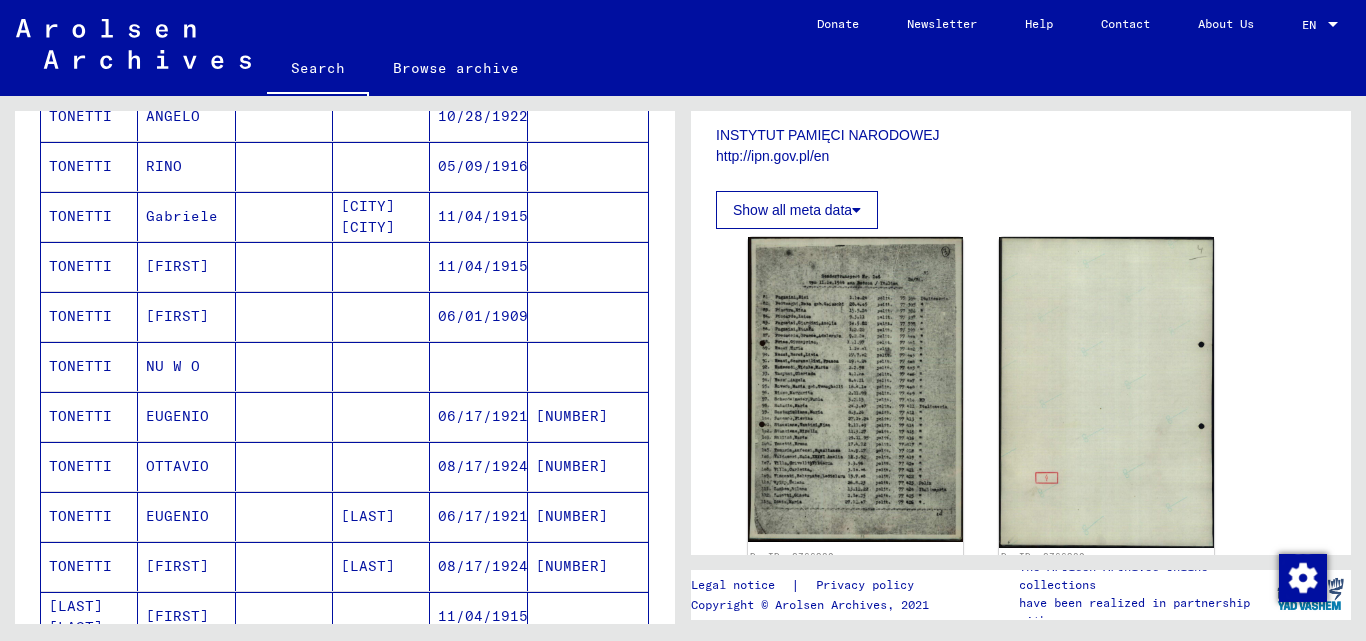 scroll, scrollTop: 1484, scrollLeft: 0, axis: vertical 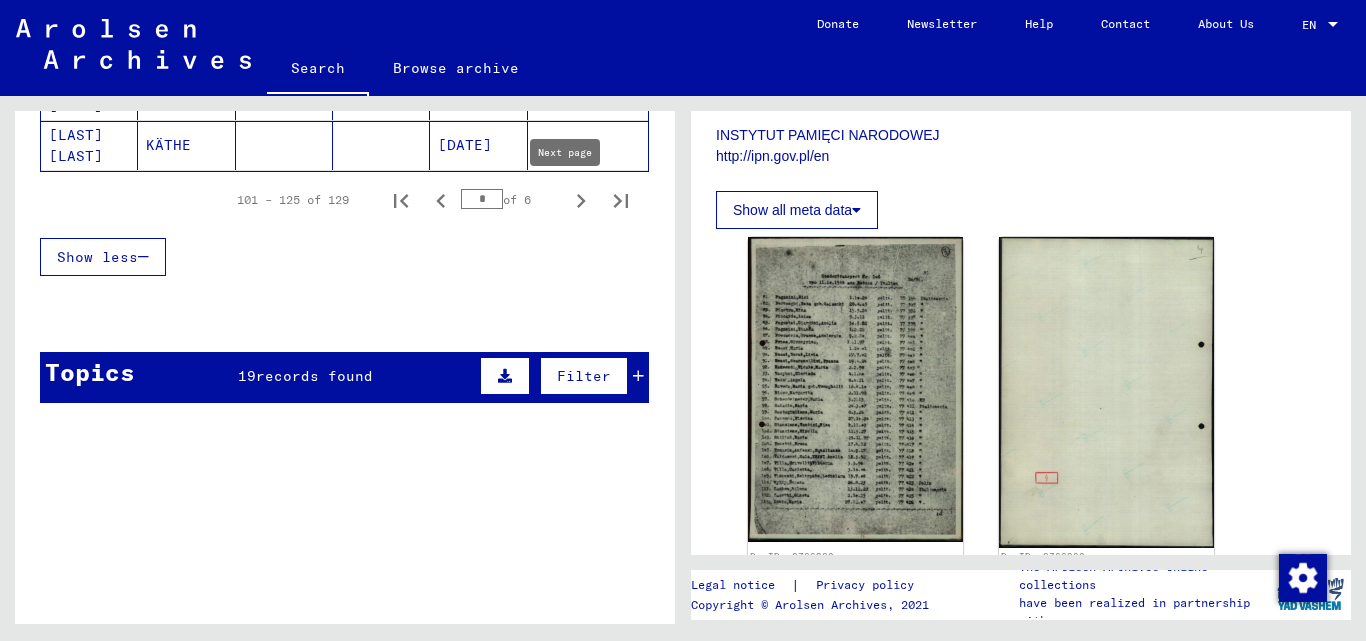 click 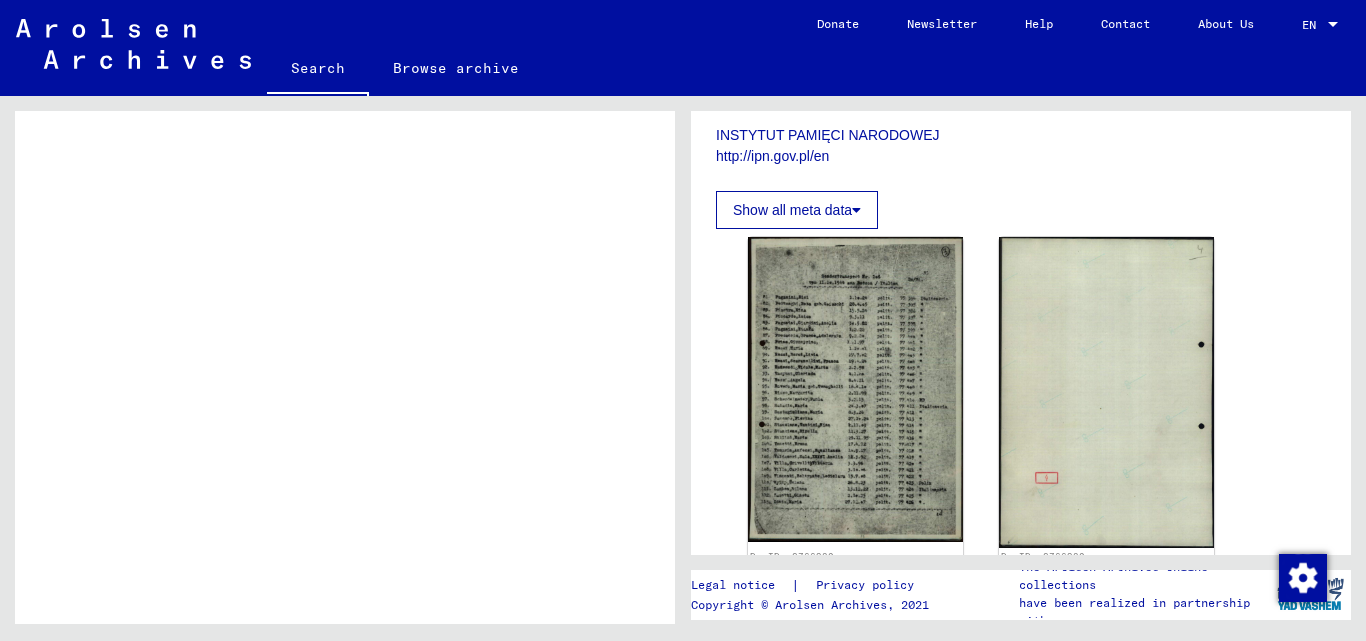 scroll, scrollTop: 753, scrollLeft: 0, axis: vertical 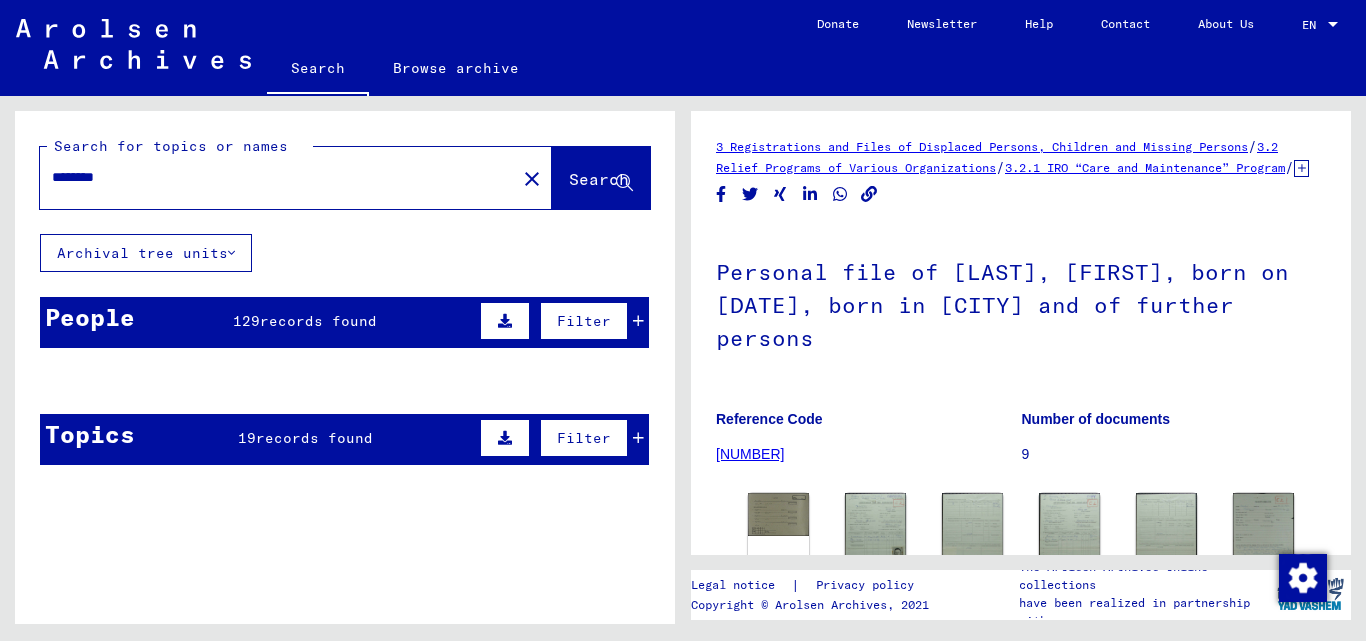 click on "close" 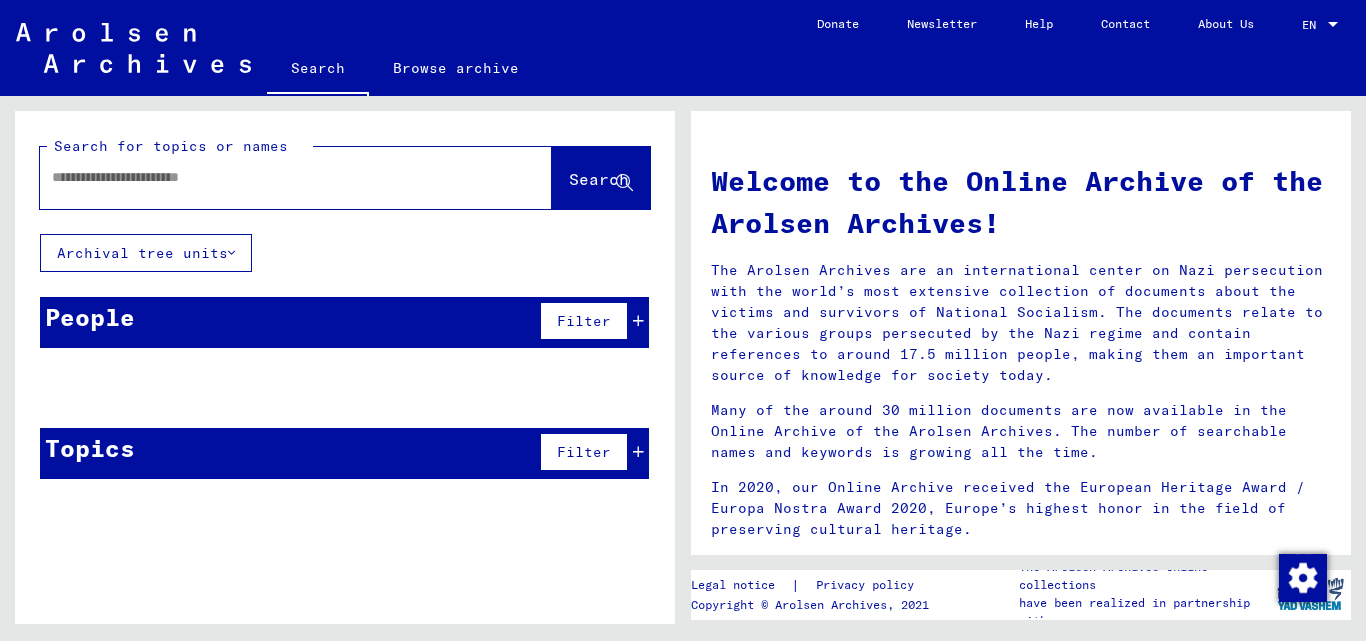 click at bounding box center (272, 177) 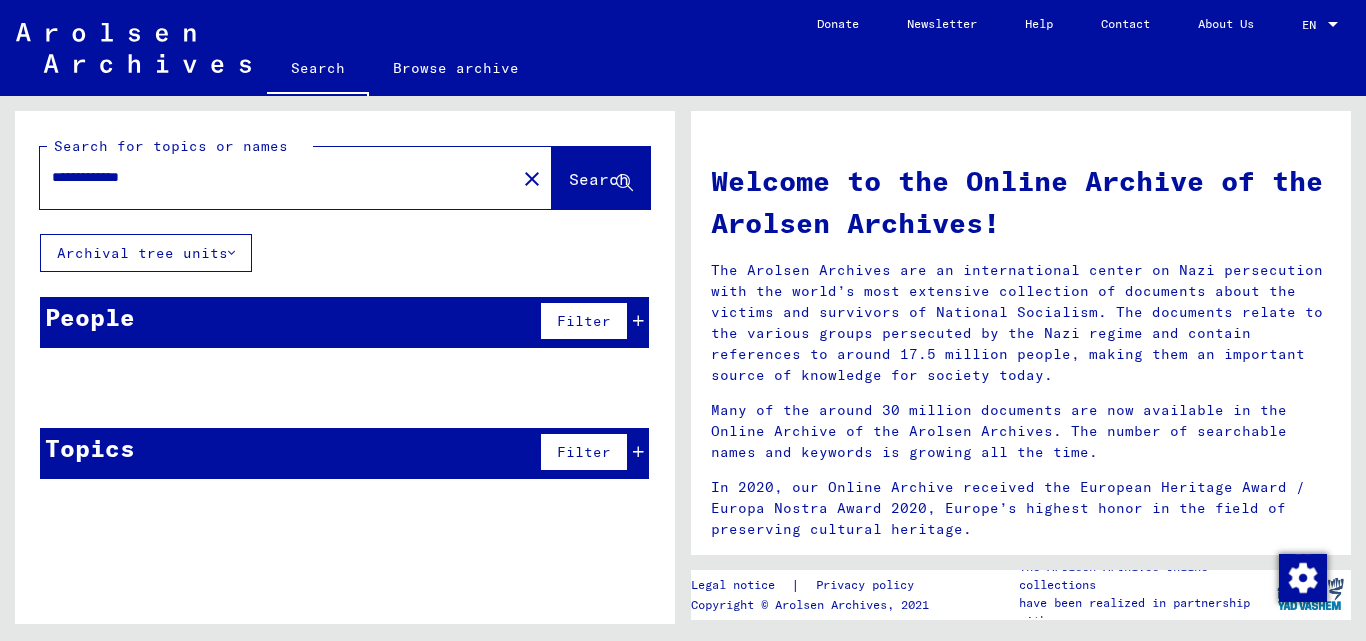 type on "**********" 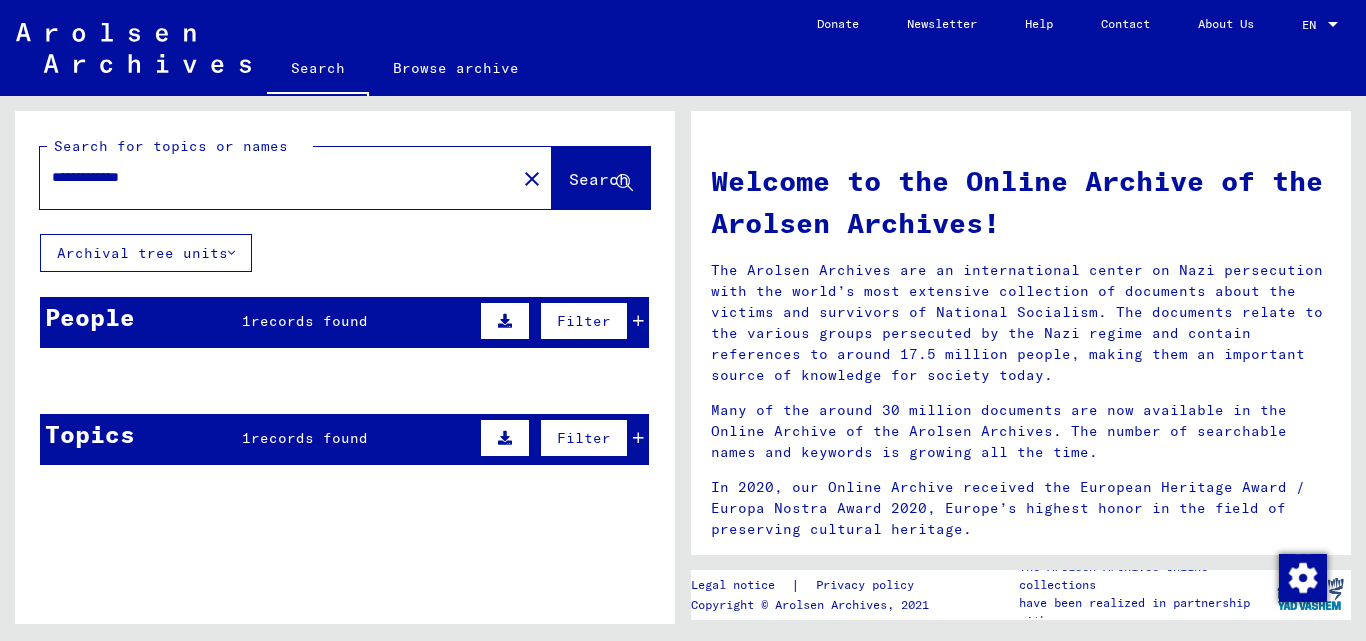 click at bounding box center [638, 321] 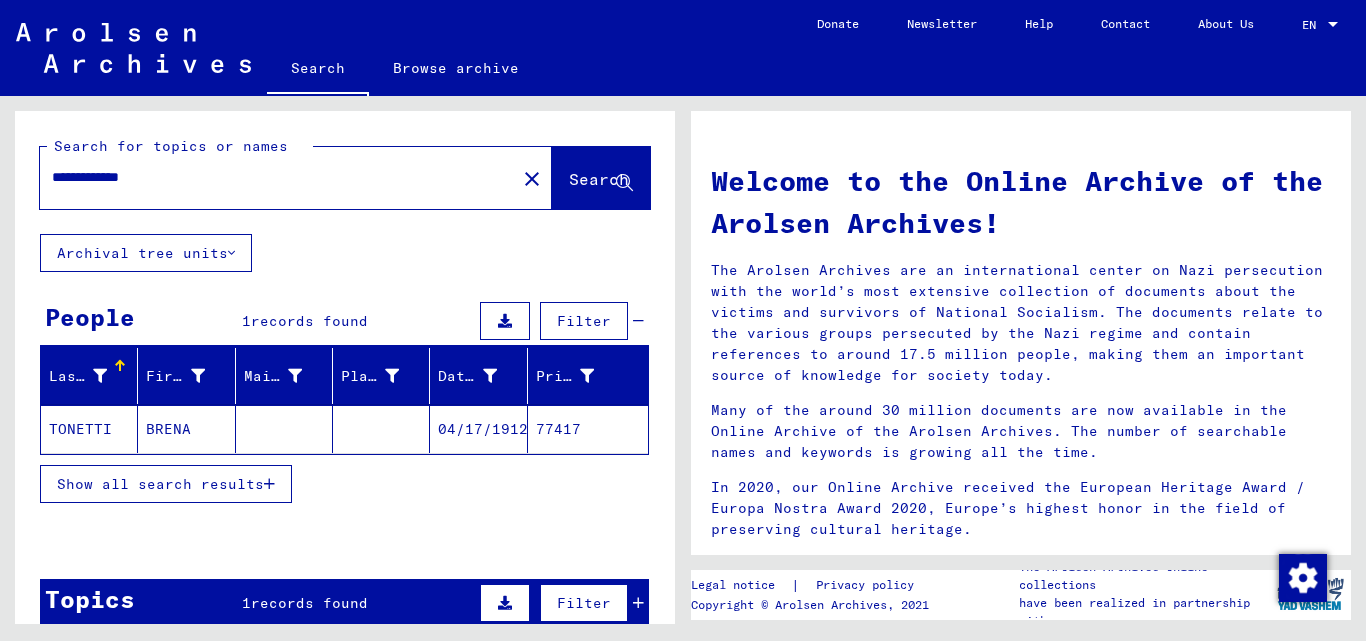 click on "04/17/1912" 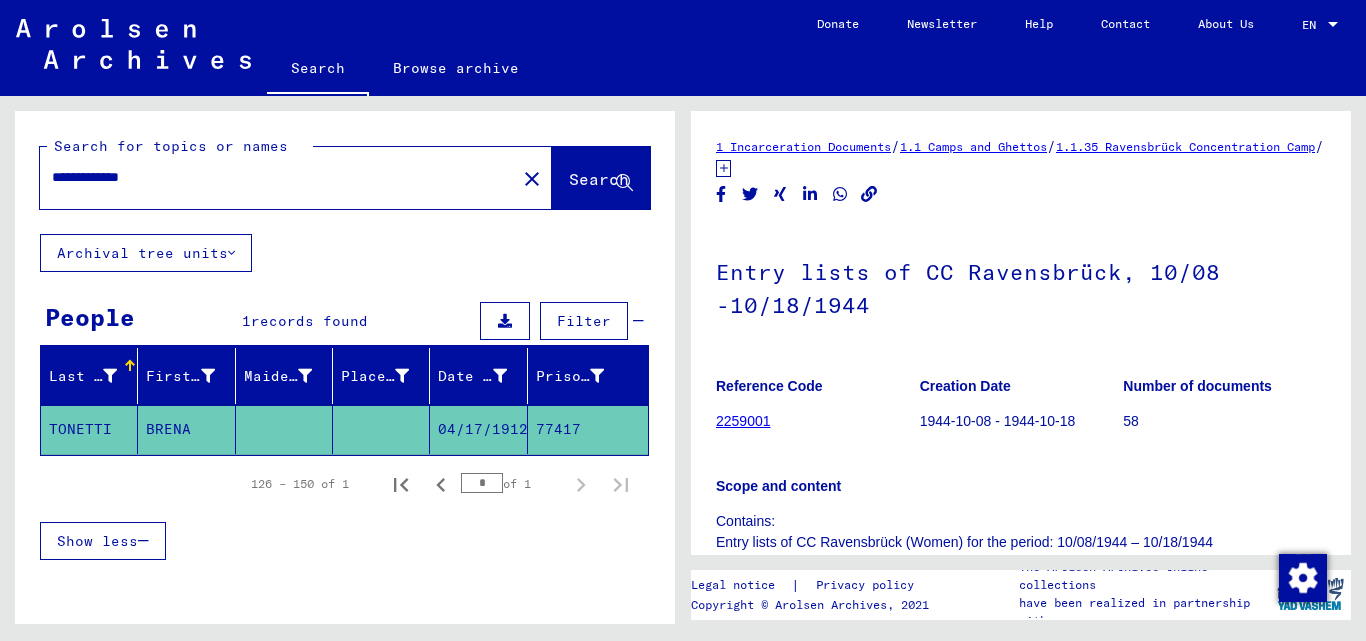 scroll, scrollTop: 0, scrollLeft: 0, axis: both 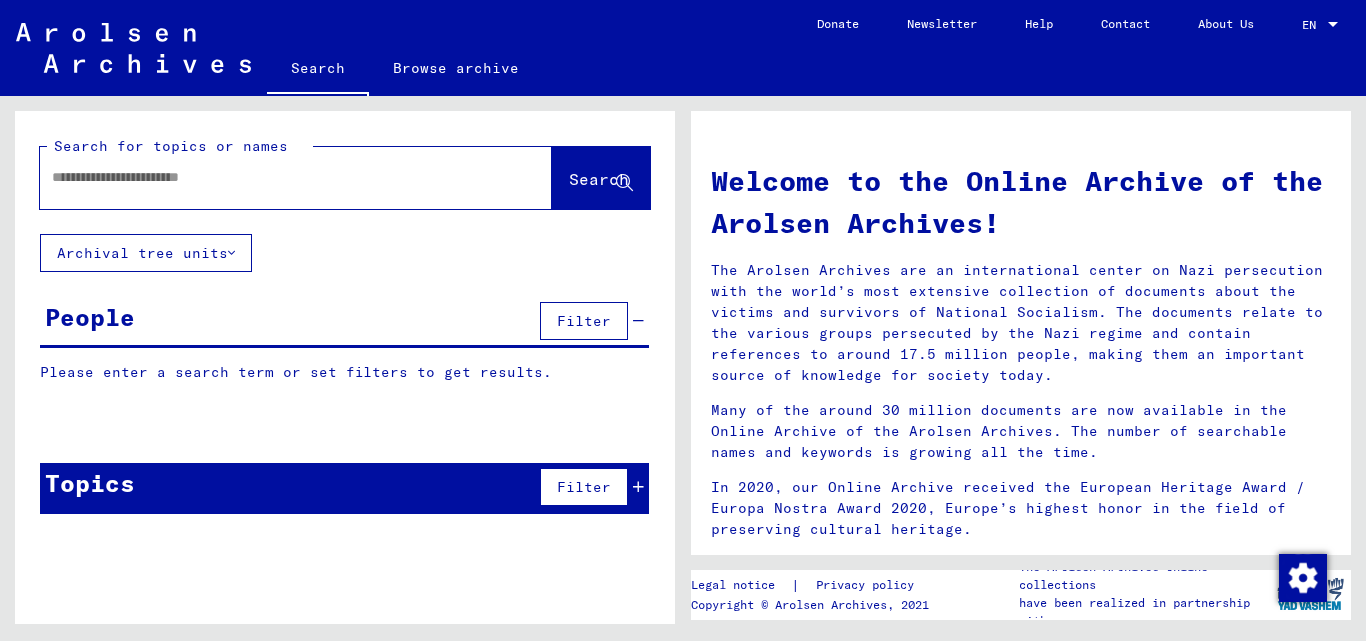 click at bounding box center [272, 177] 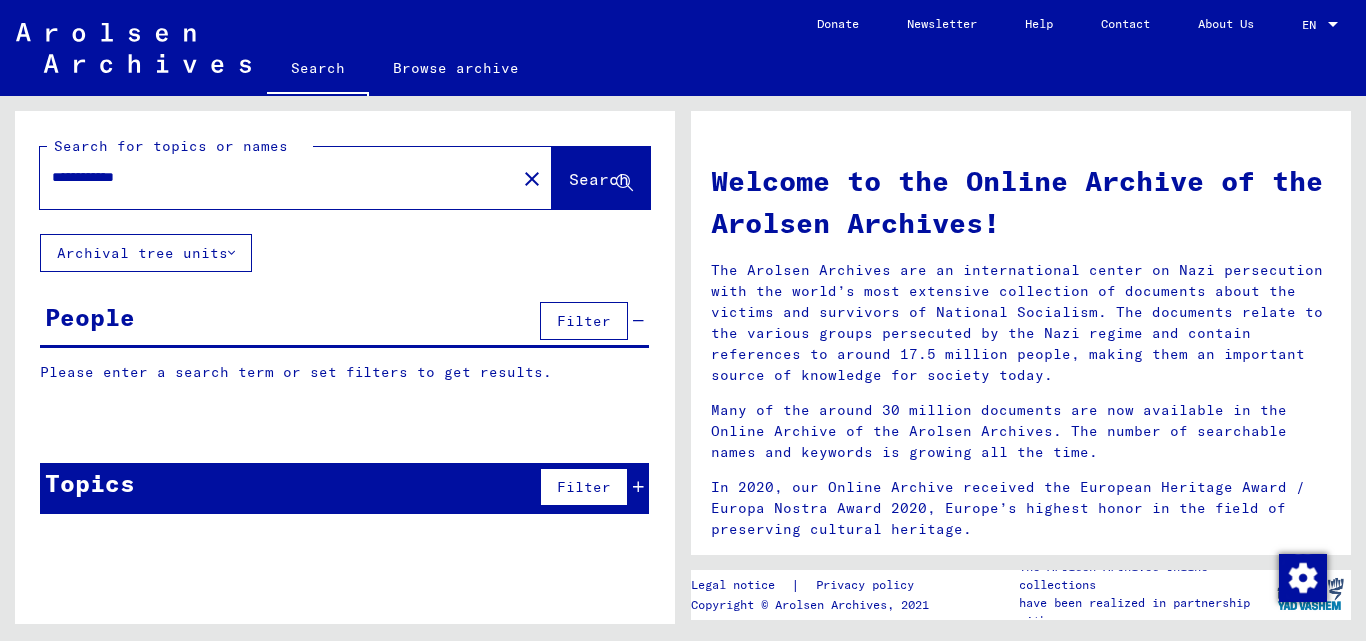 drag, startPoint x: 651, startPoint y: 179, endPoint x: 622, endPoint y: 175, distance: 29.274563 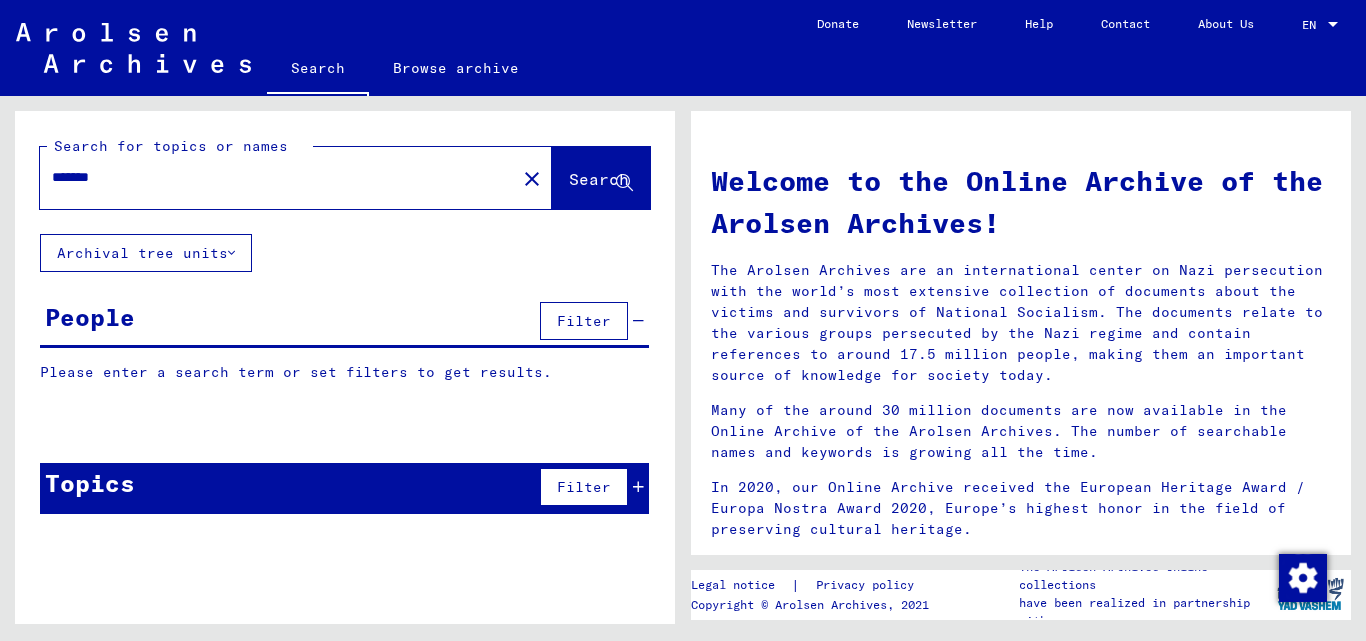 type on "******" 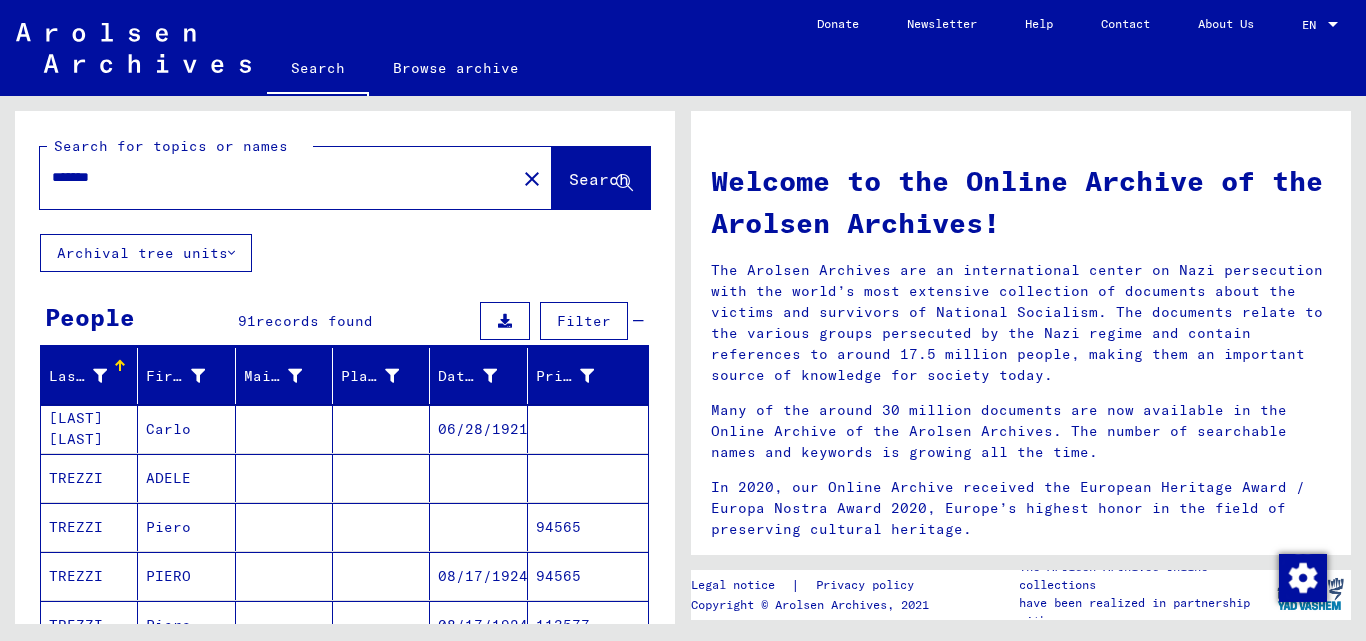 click on "ADELE" at bounding box center (186, 527) 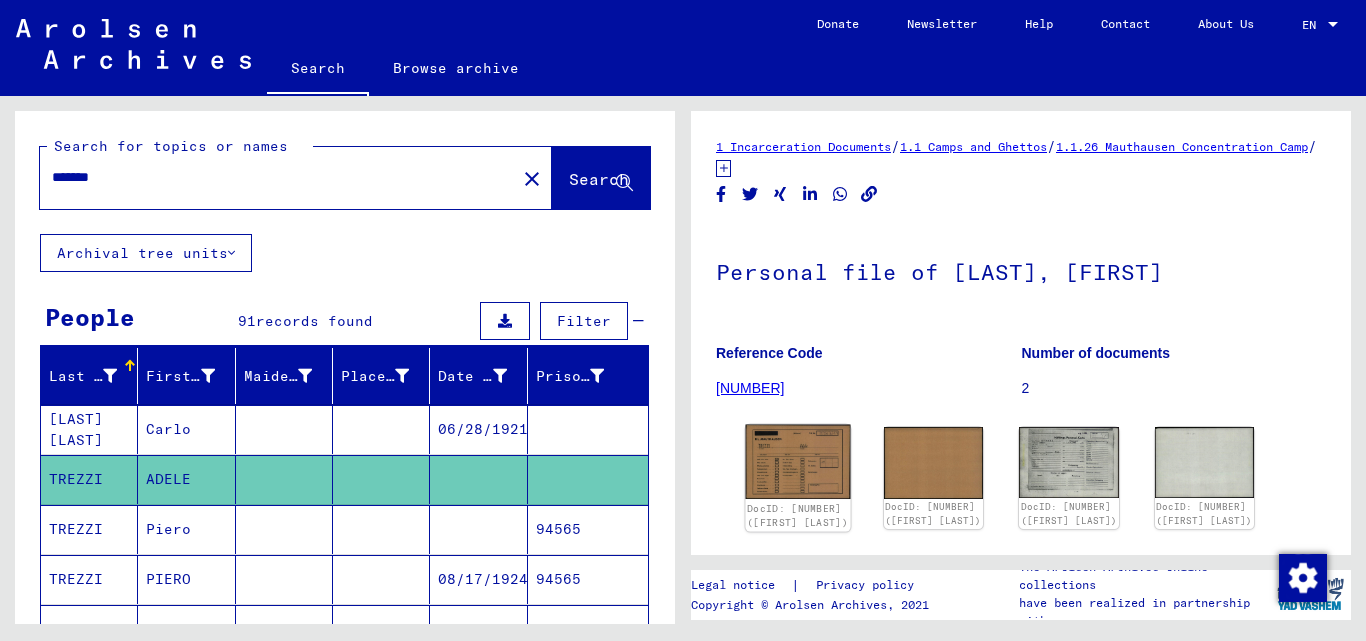 scroll, scrollTop: 0, scrollLeft: 0, axis: both 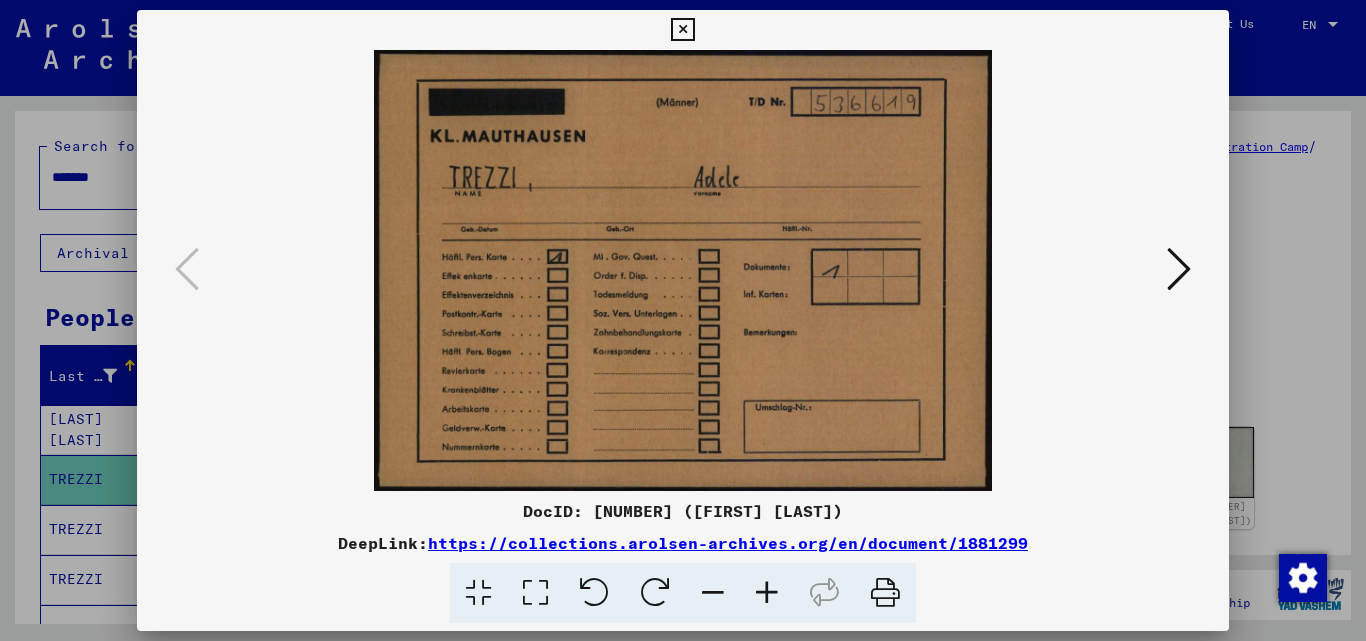type 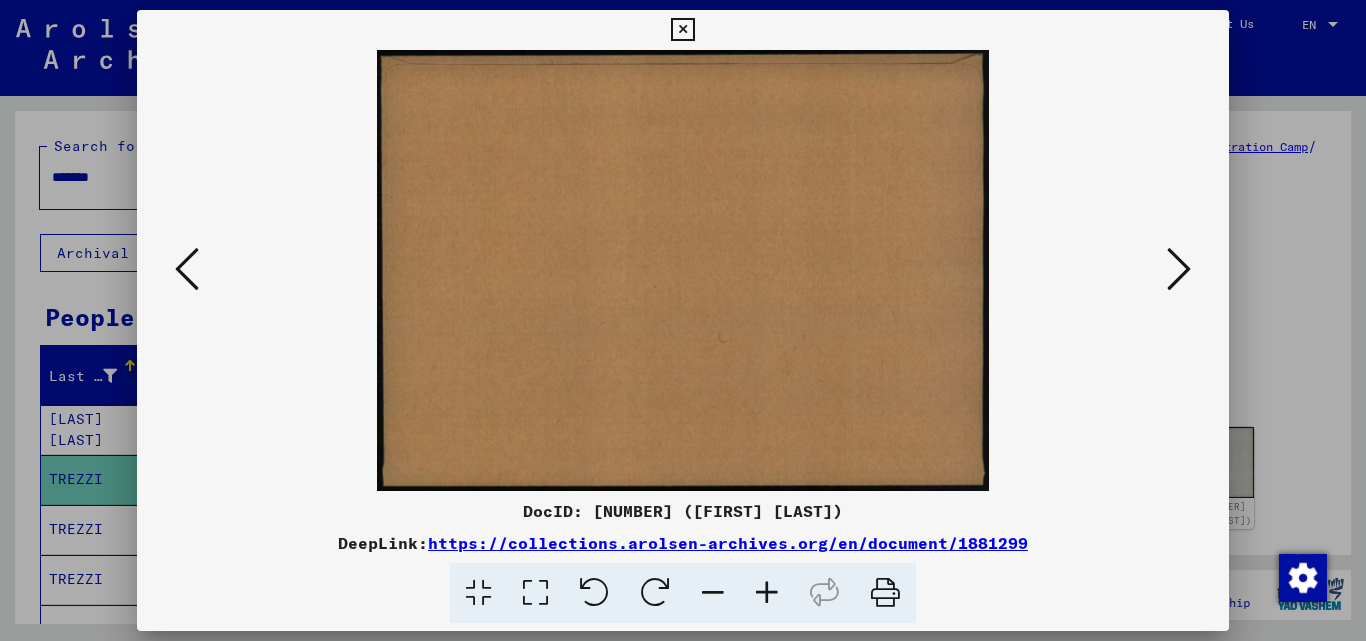 click at bounding box center [1179, 269] 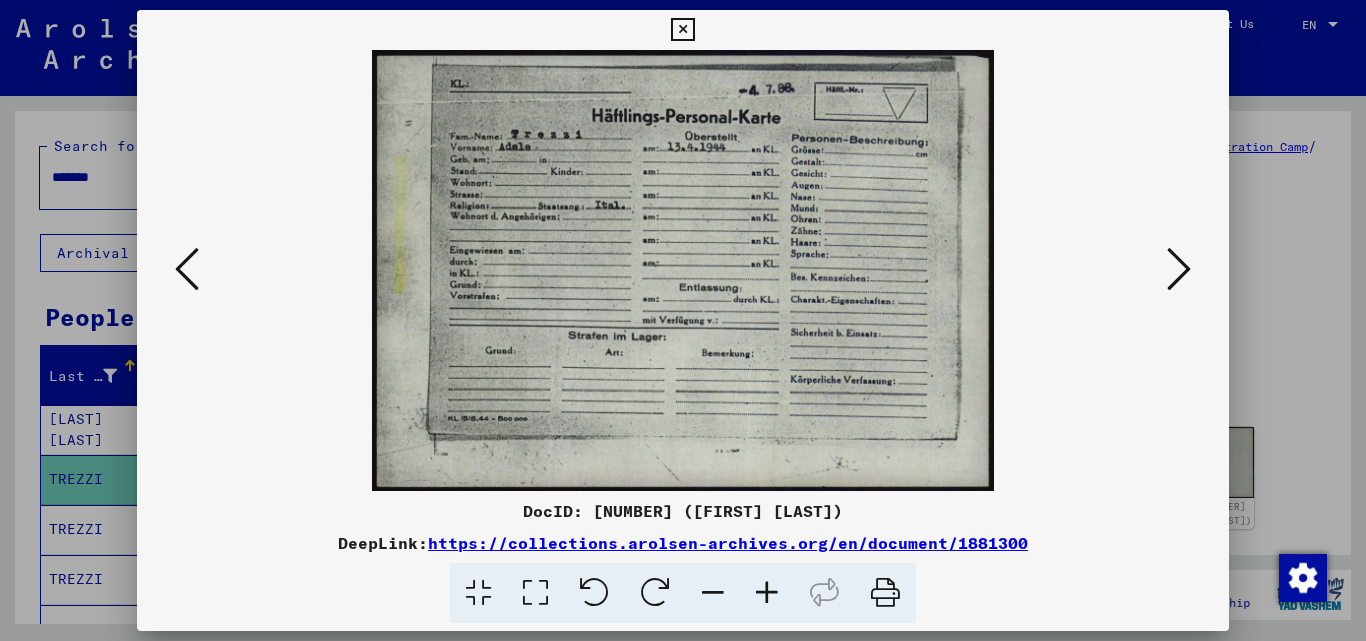 click at bounding box center [1179, 270] 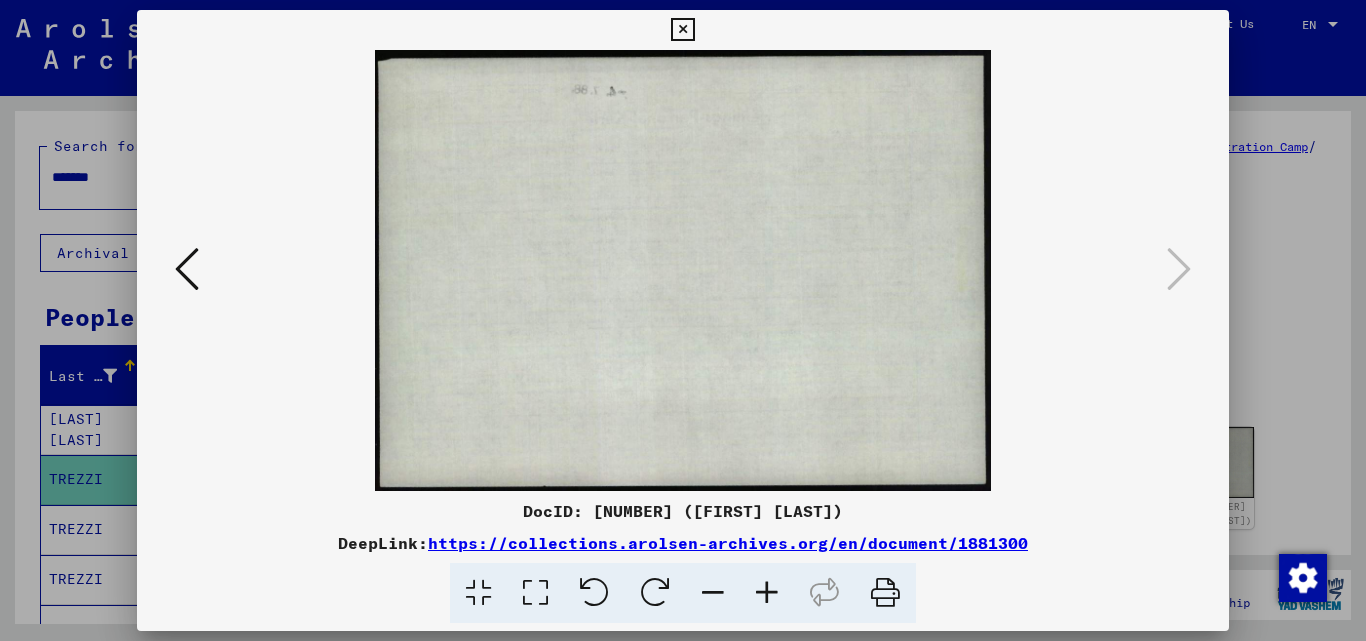 click at bounding box center [683, 320] 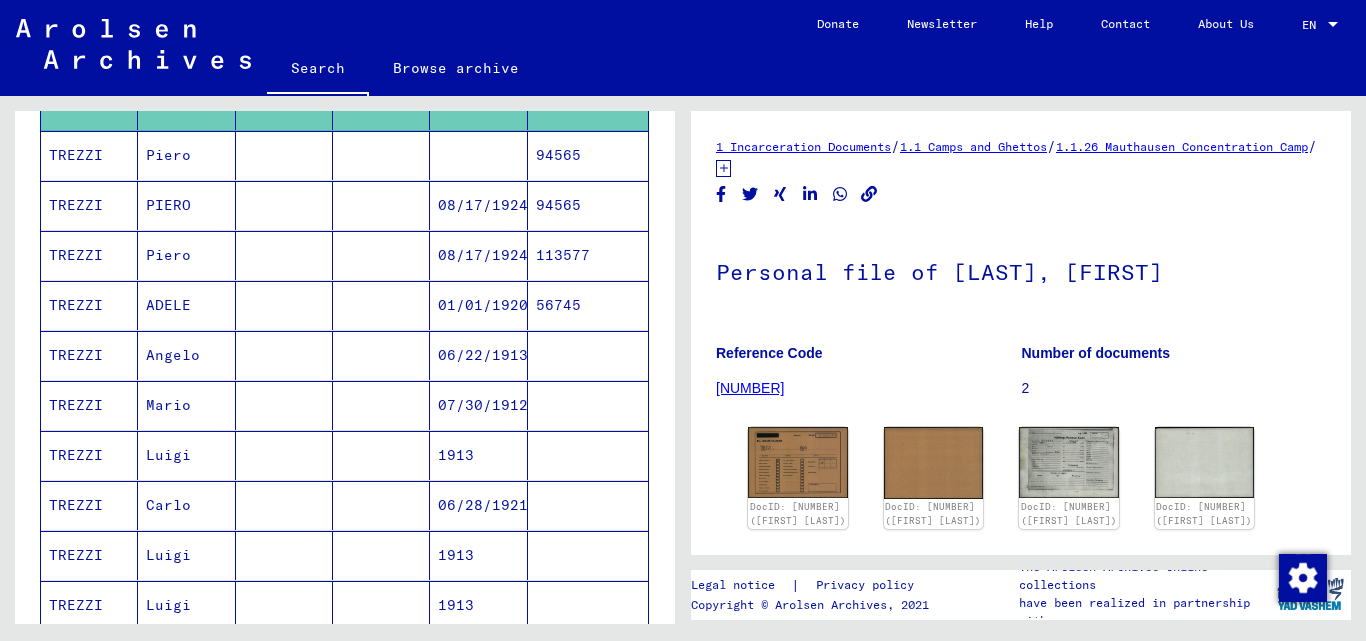 scroll, scrollTop: 393, scrollLeft: 0, axis: vertical 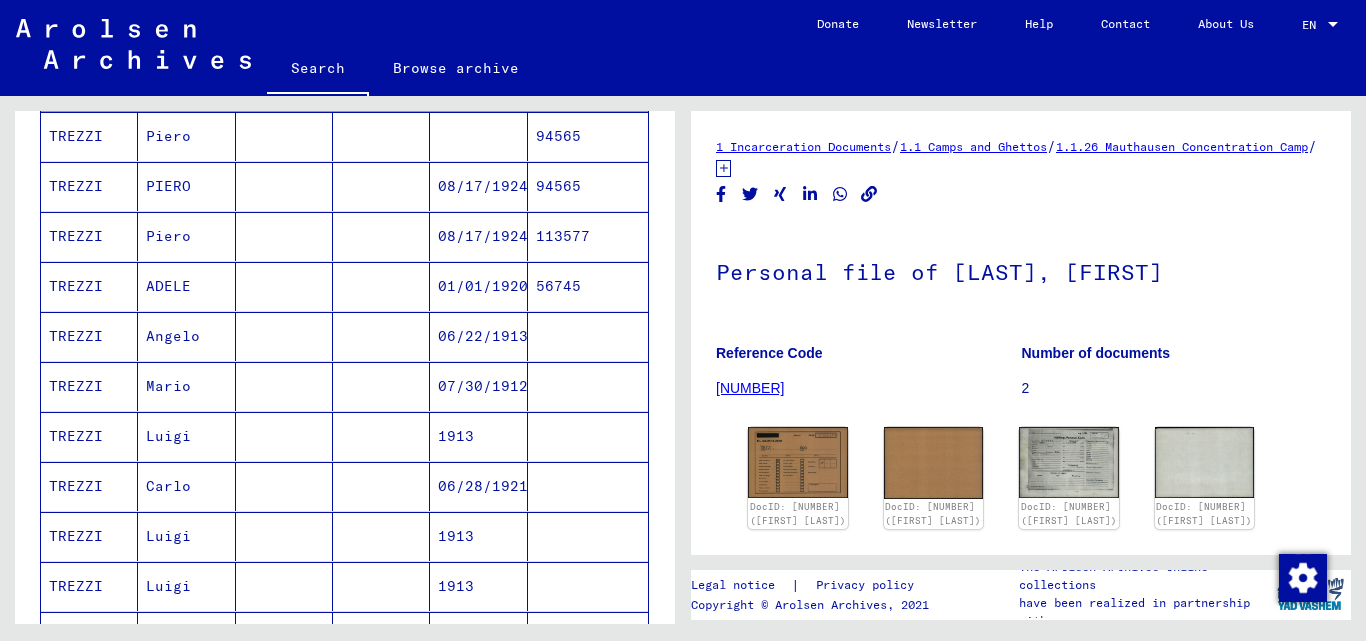 click on "ADELE" at bounding box center (186, 336) 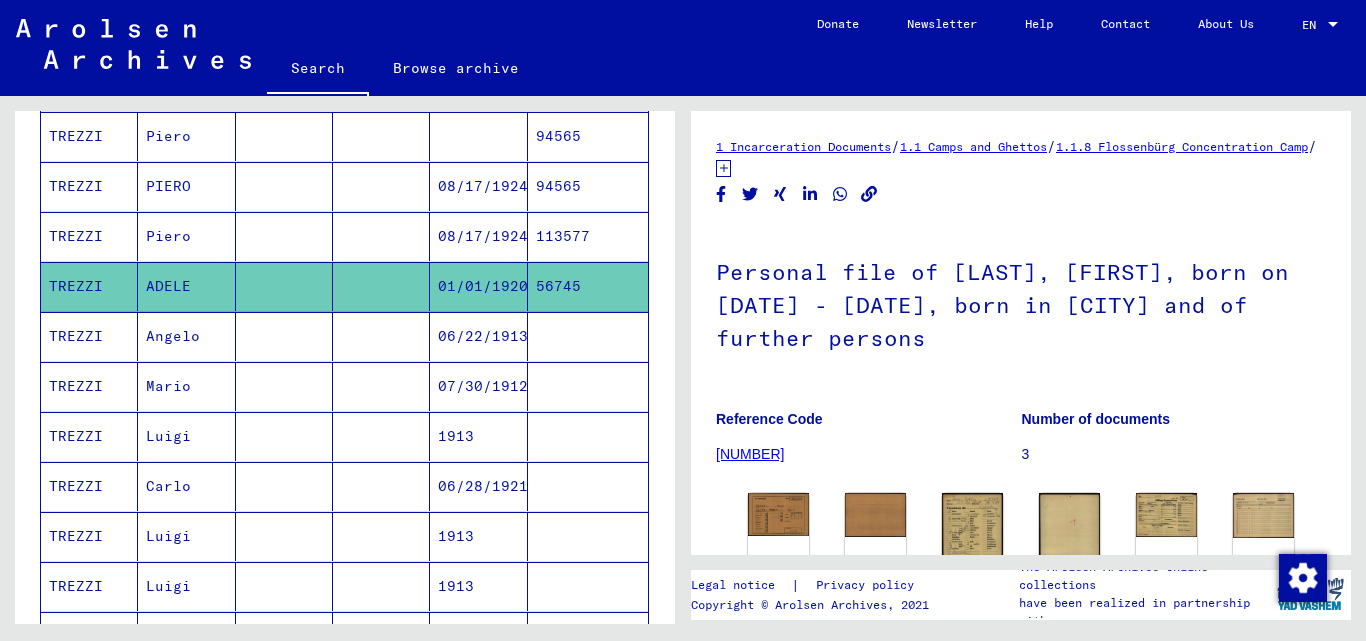 scroll, scrollTop: 0, scrollLeft: 0, axis: both 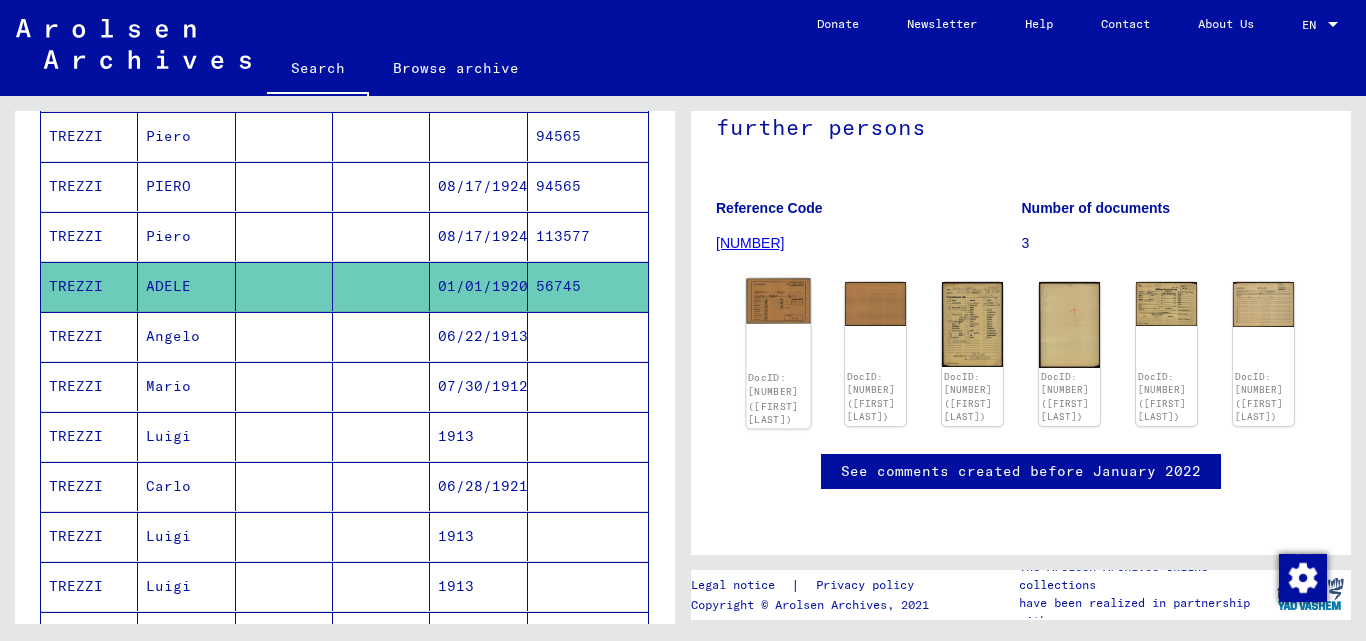 click on "DocID: [NUMBER] ([FIRST] [LAST])" 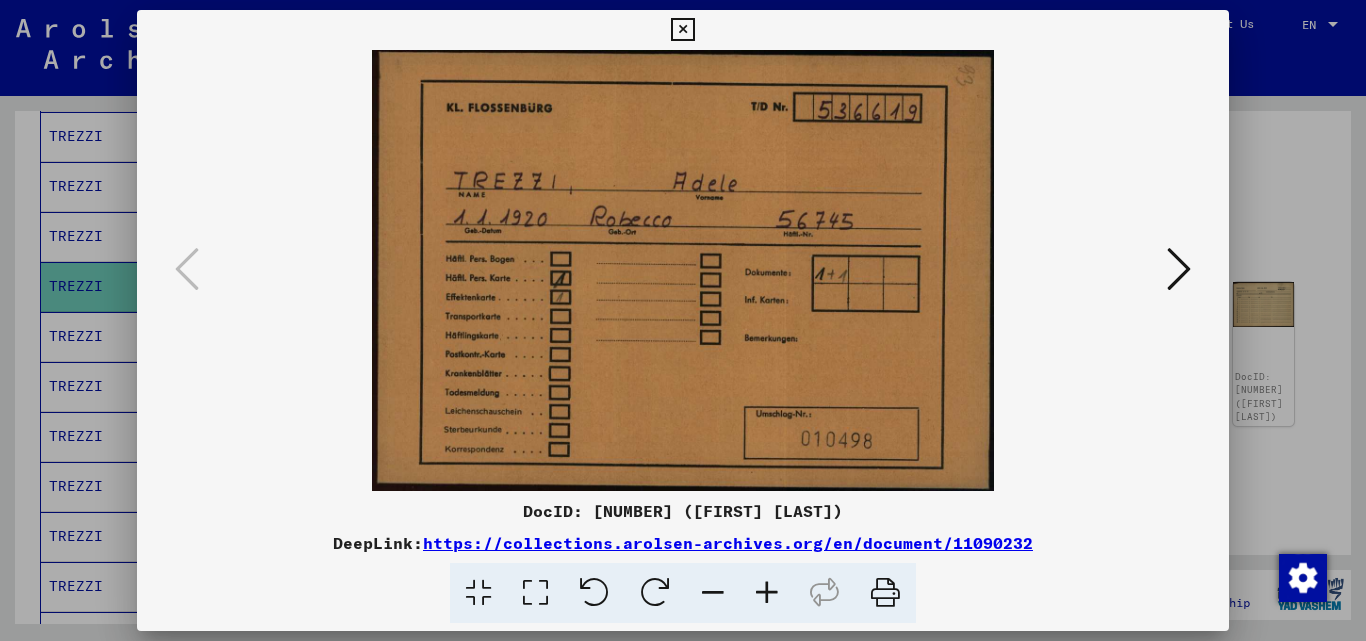 click at bounding box center (1179, 269) 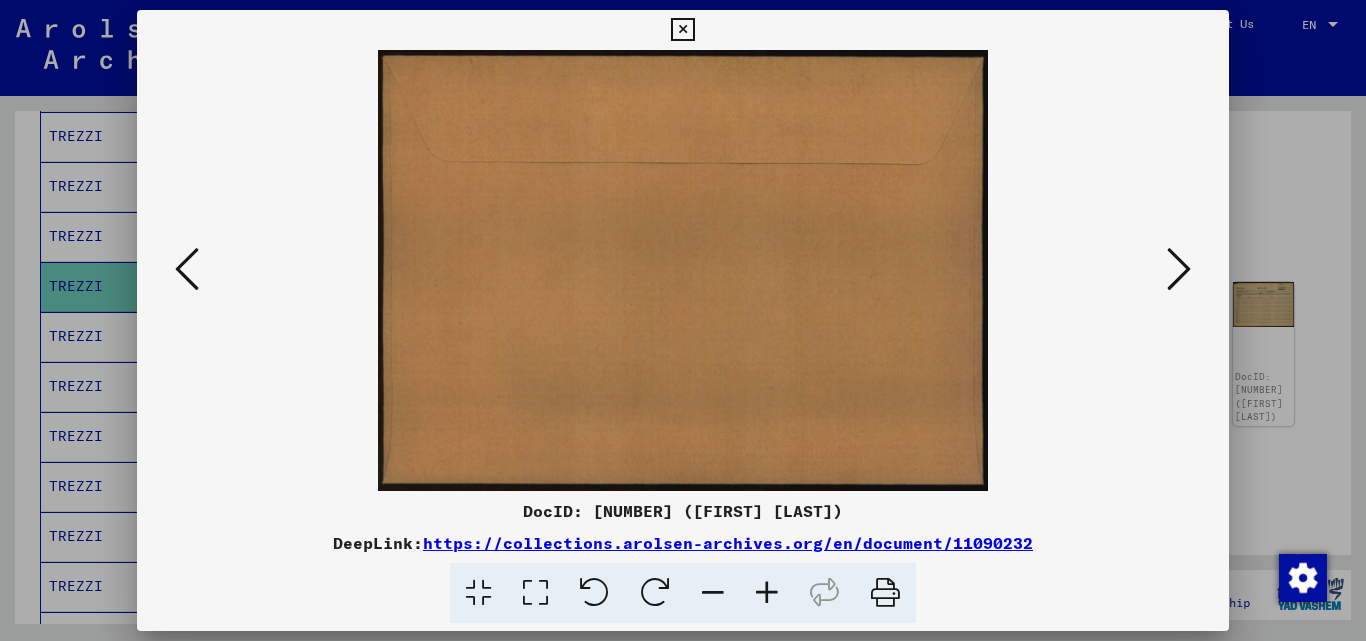 click at bounding box center [1179, 269] 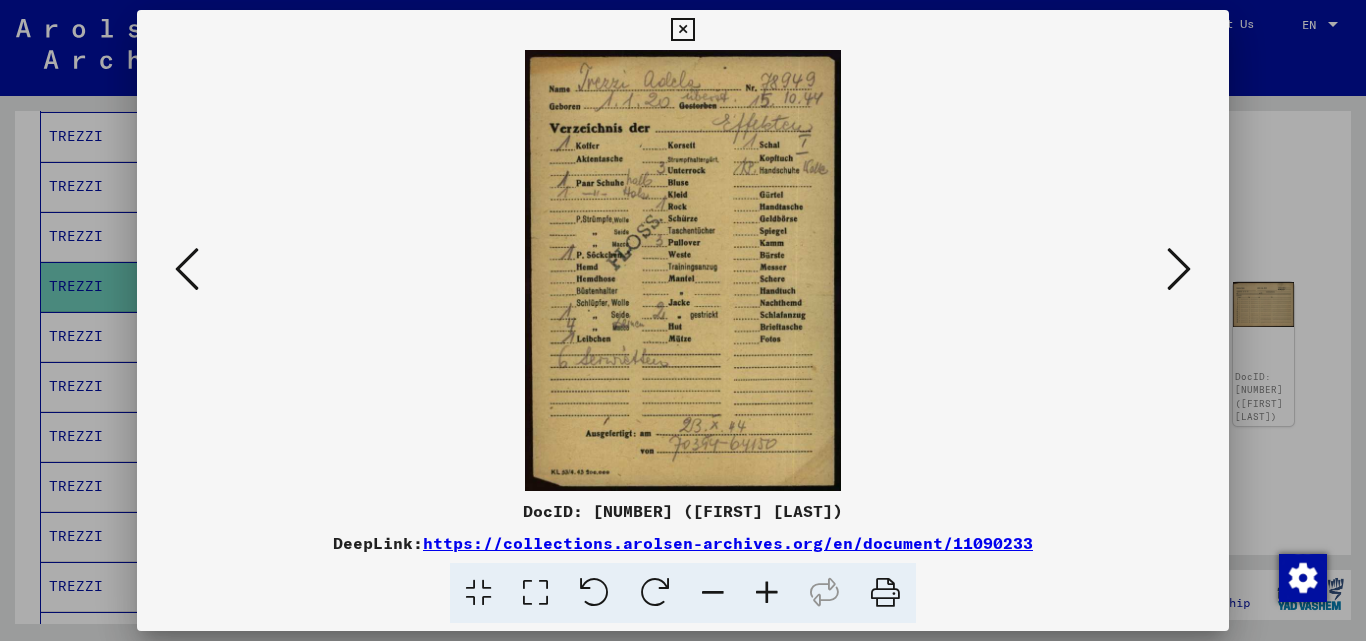 click at bounding box center (1179, 269) 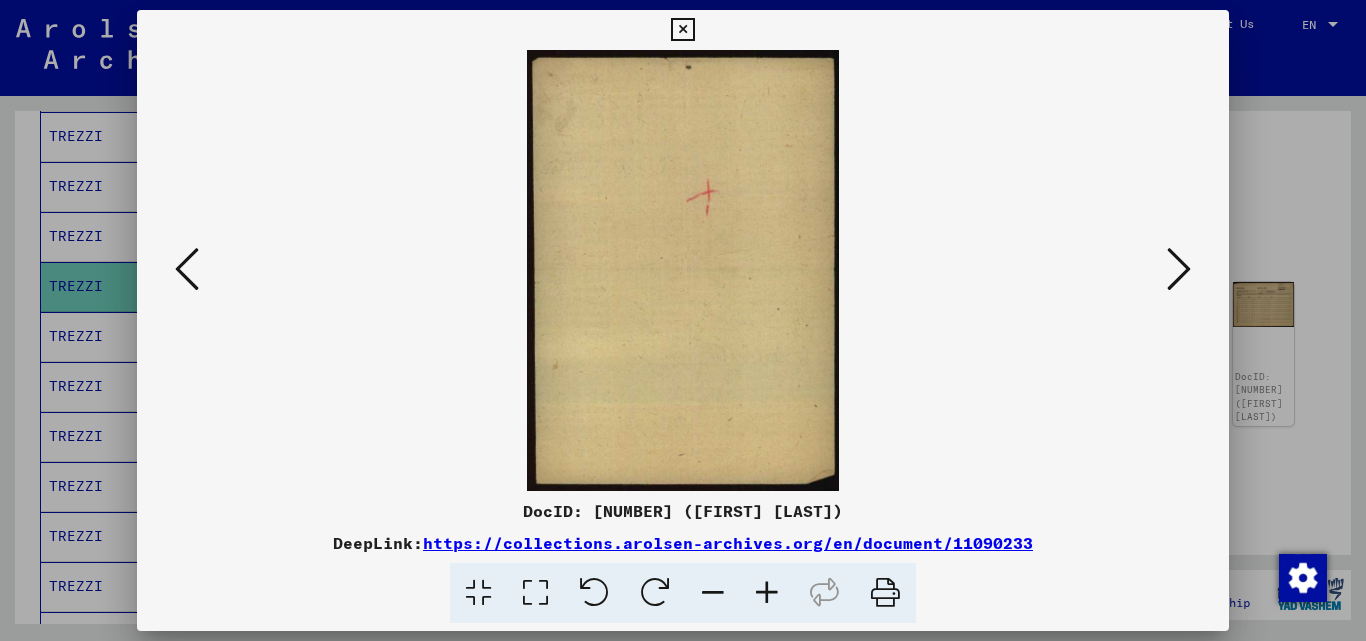 click at bounding box center [1179, 269] 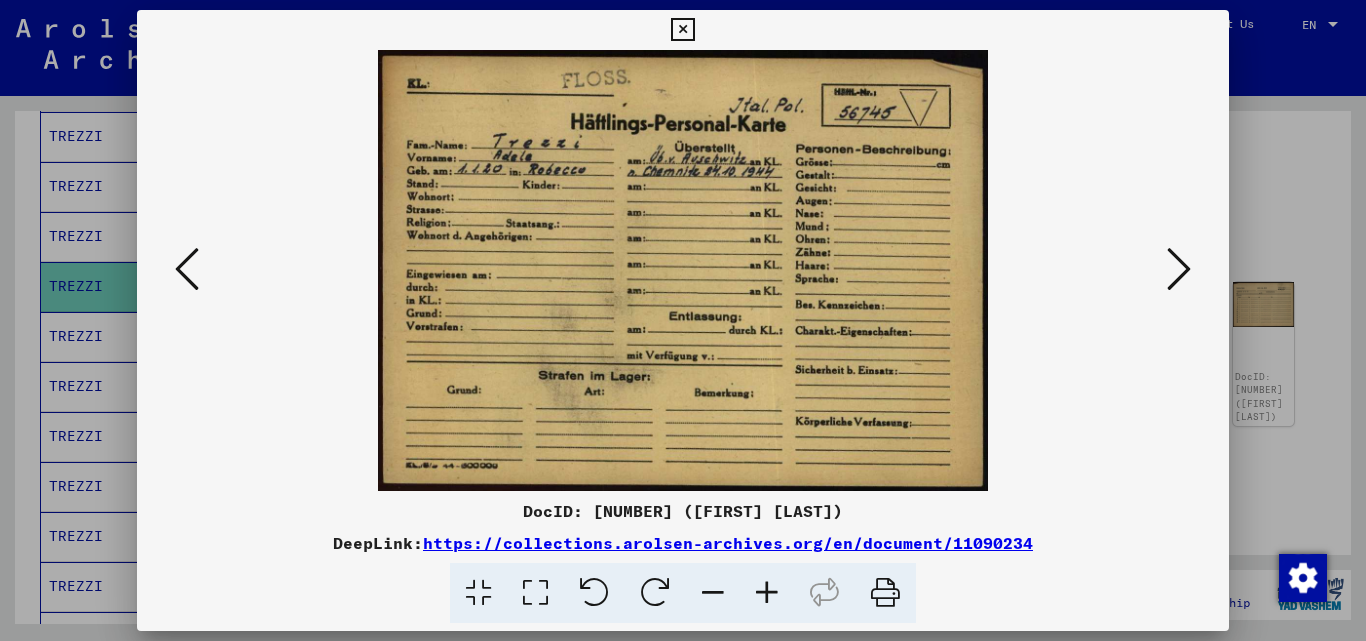 click at bounding box center [683, 320] 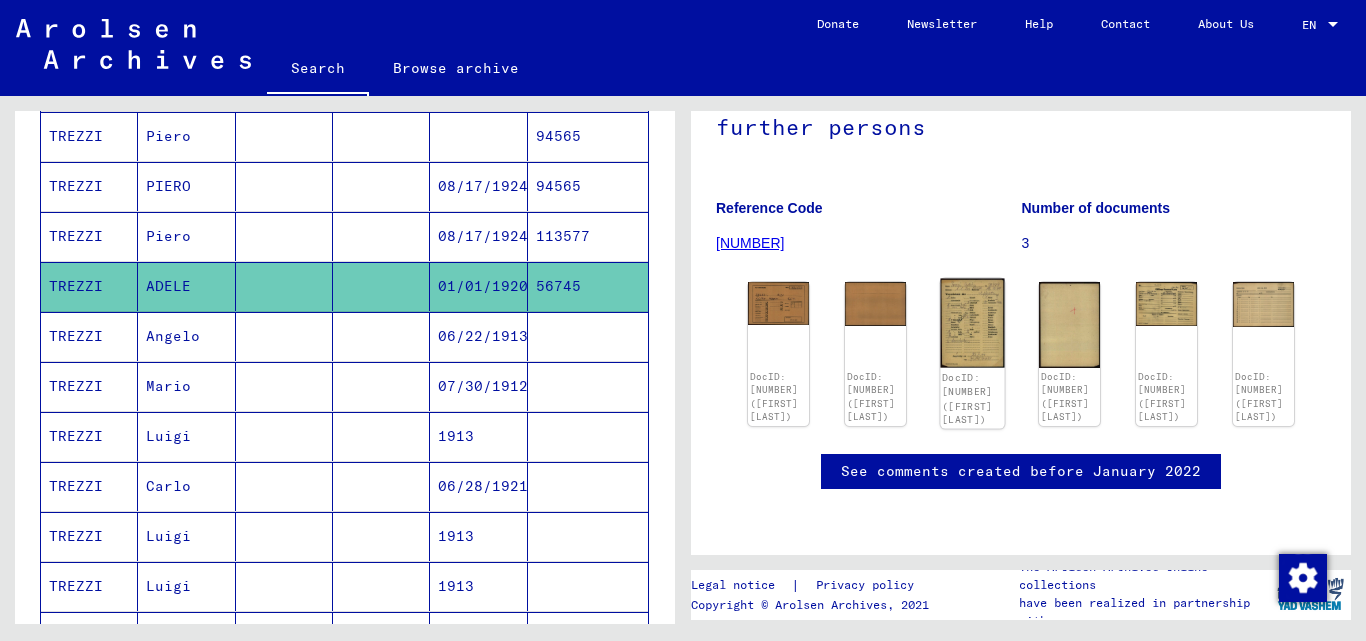 click 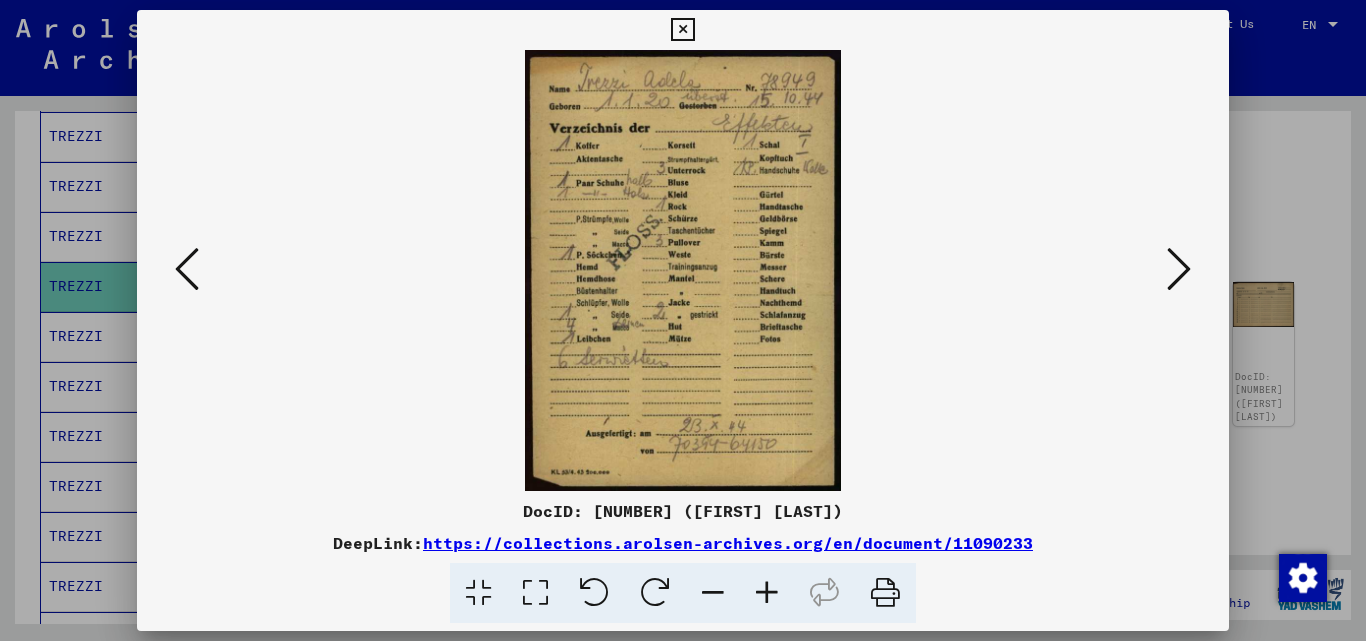 click at bounding box center [683, 320] 